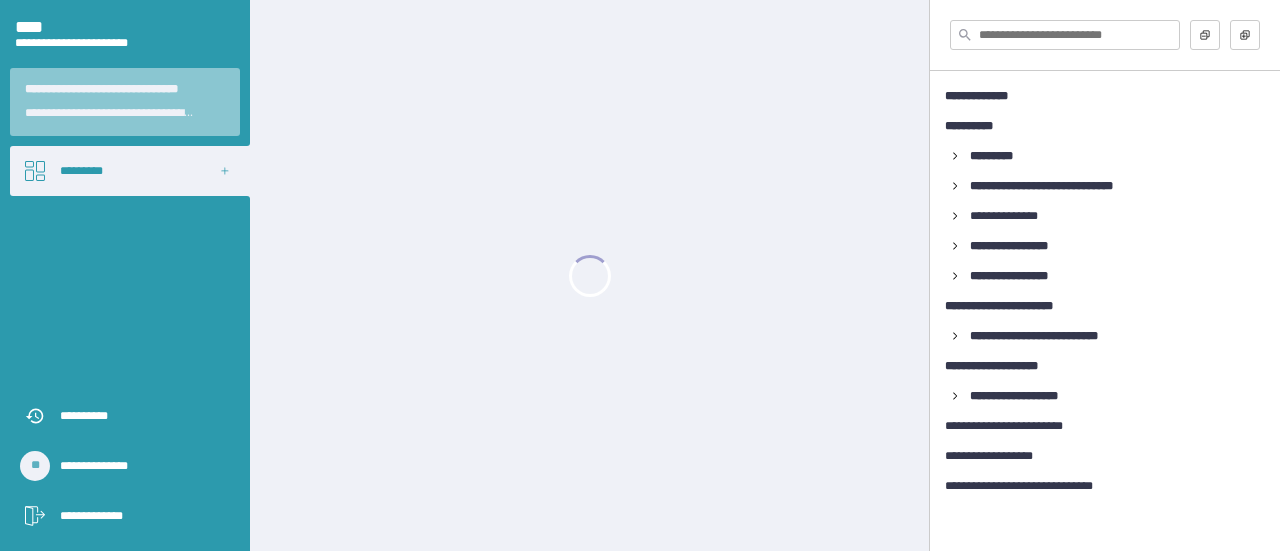 scroll, scrollTop: 0, scrollLeft: 0, axis: both 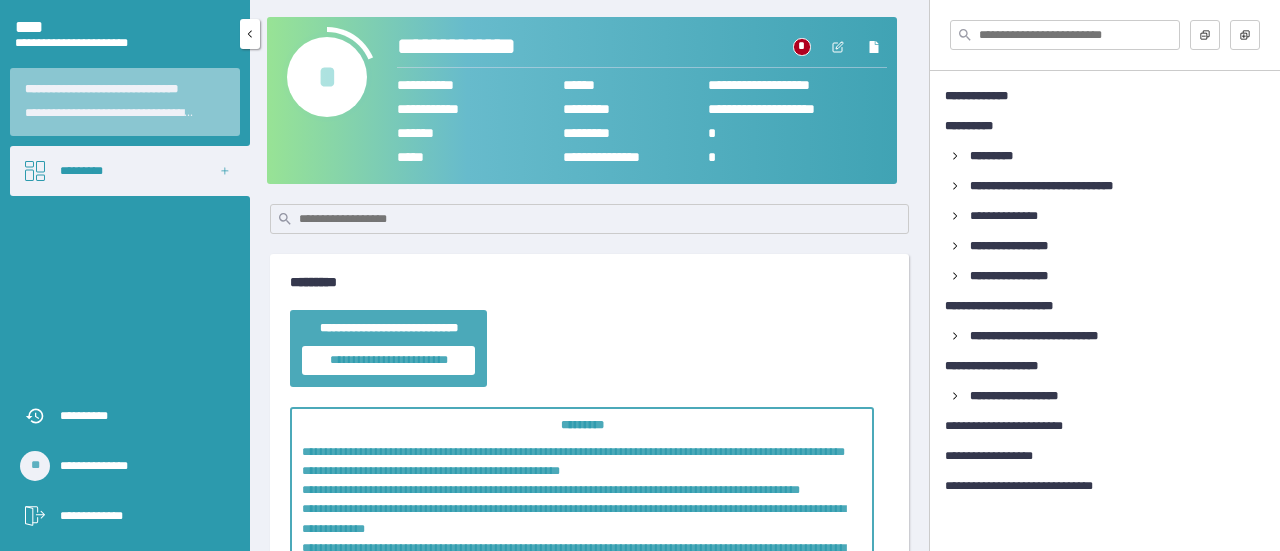 click on "*********" at bounding box center [130, 171] 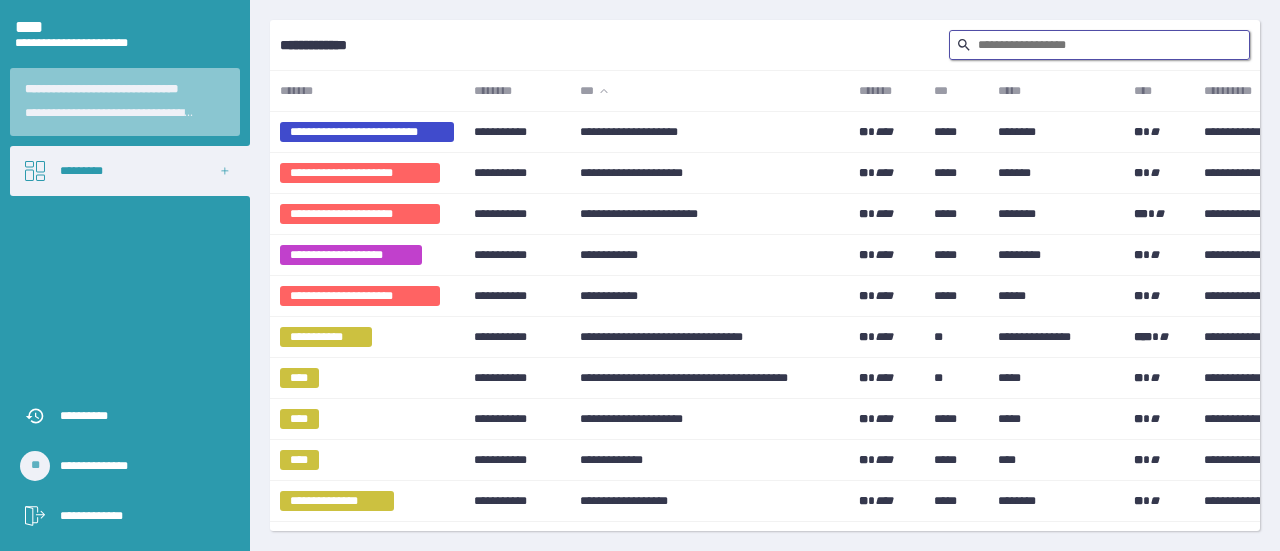 click at bounding box center [1099, 45] 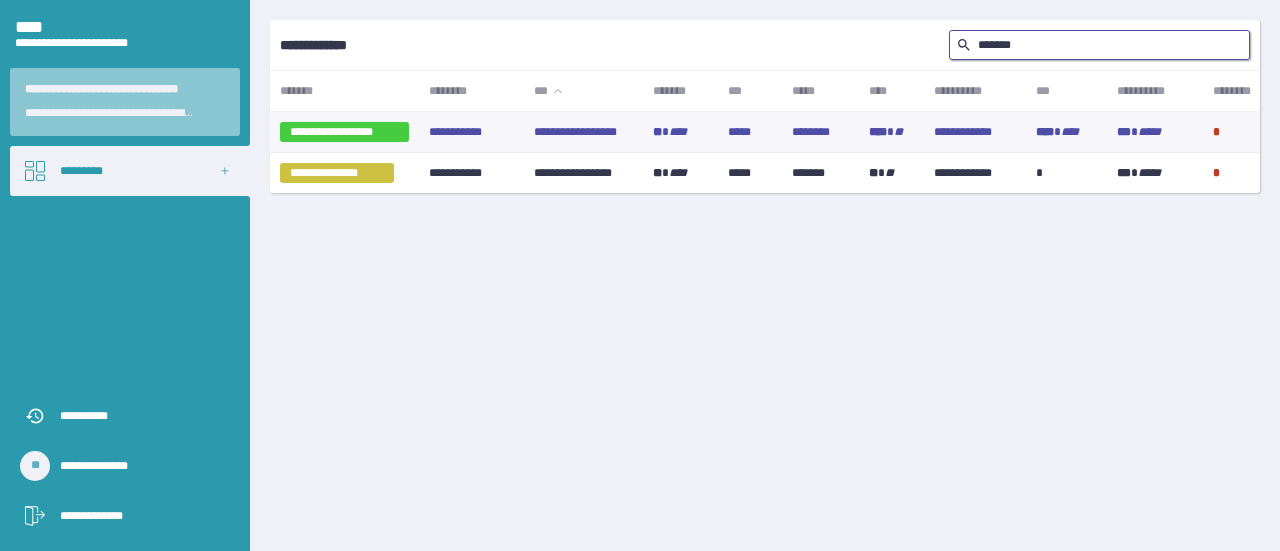type on "*******" 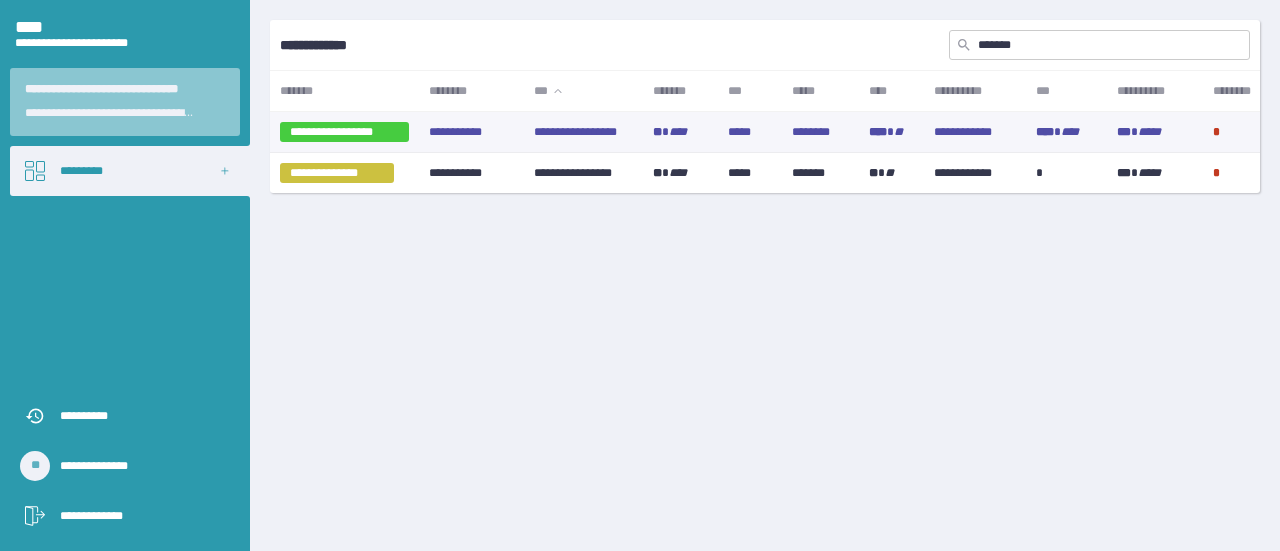click on "**   ****" at bounding box center (680, 132) 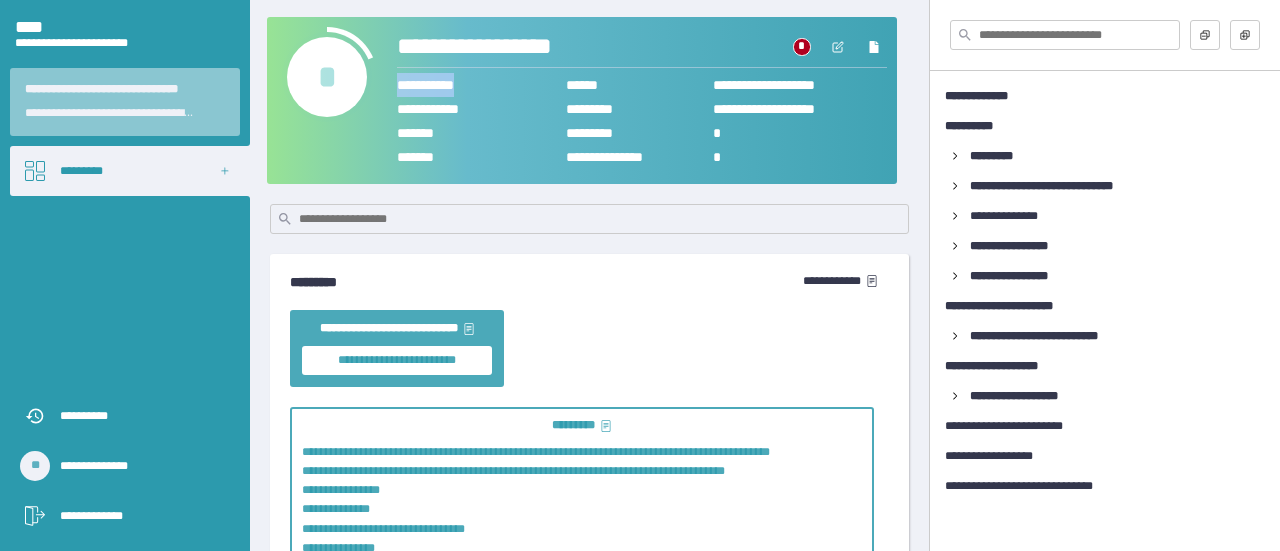 drag, startPoint x: 488, startPoint y: 84, endPoint x: 392, endPoint y: 86, distance: 96.02083 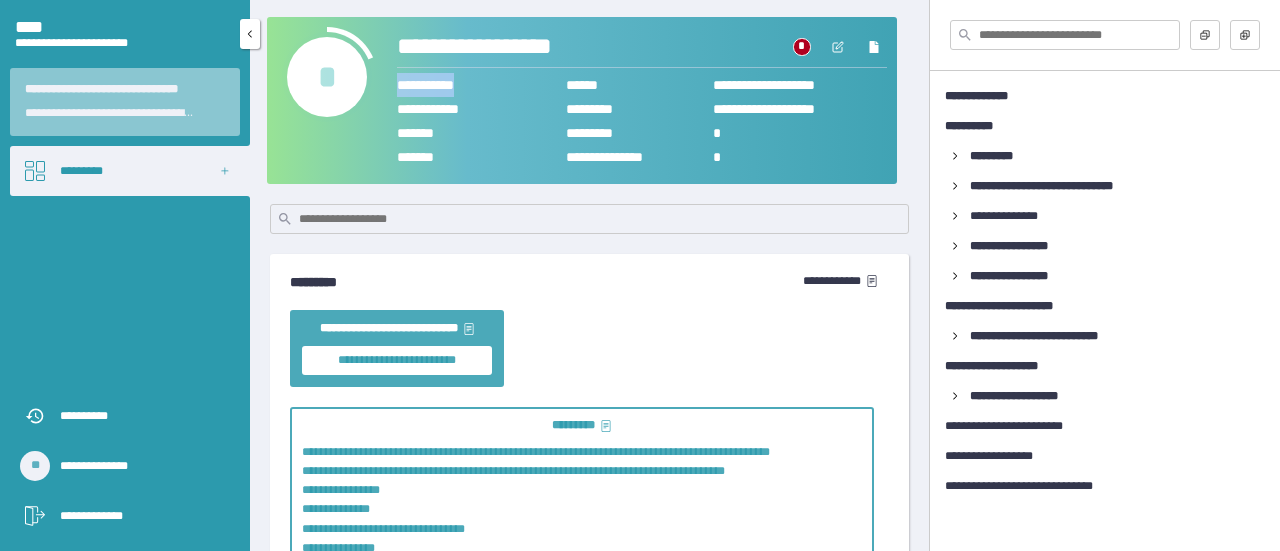 click on "*********" at bounding box center (130, 171) 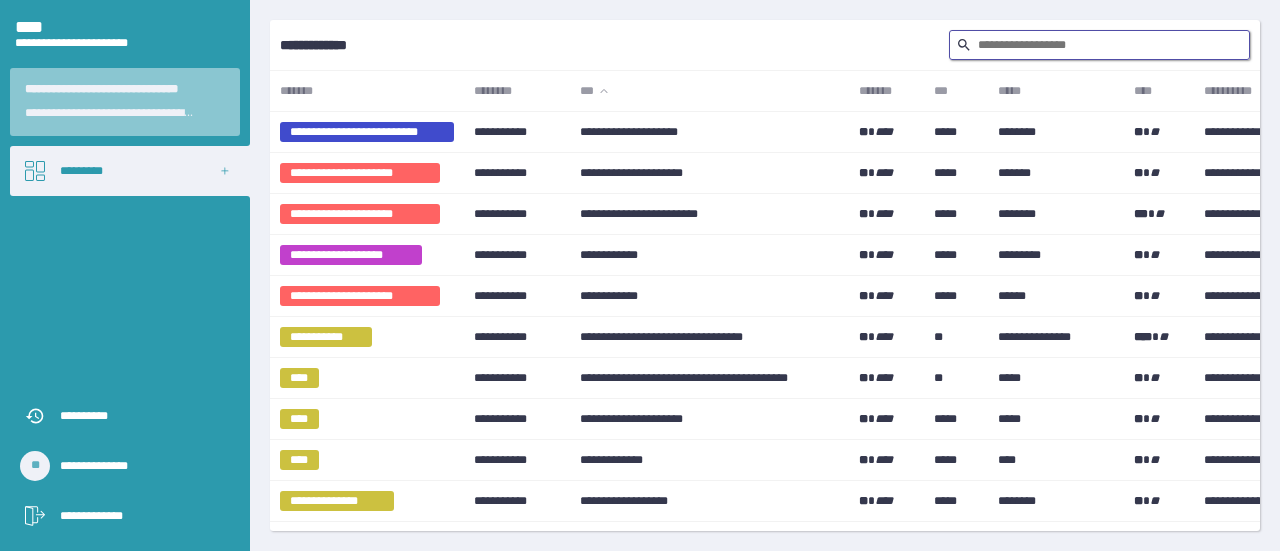 click at bounding box center (1099, 45) 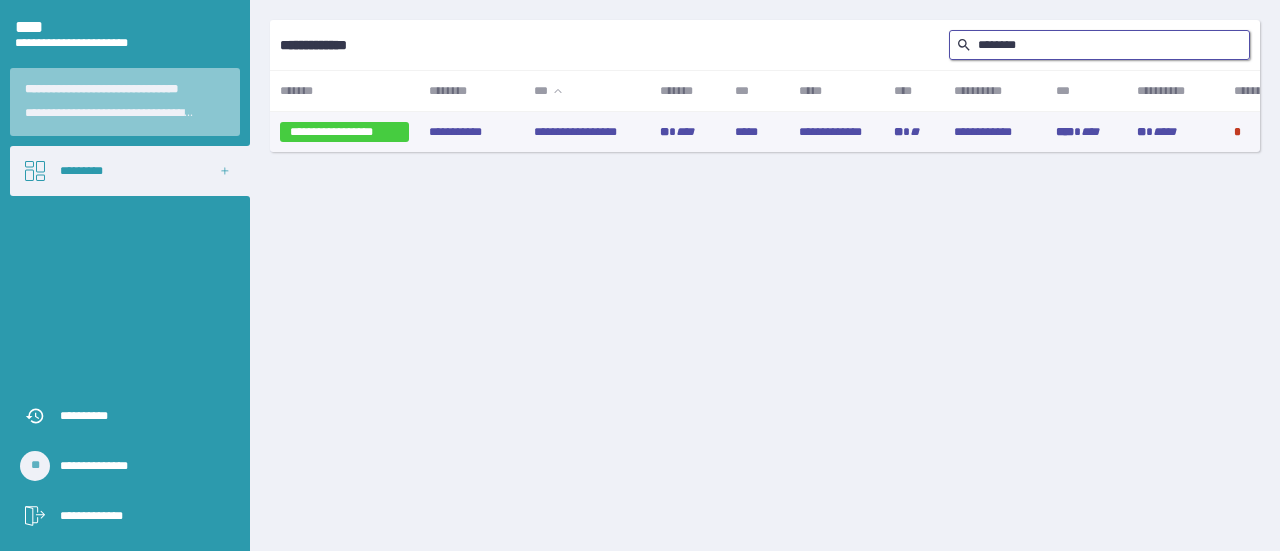 type on "*******" 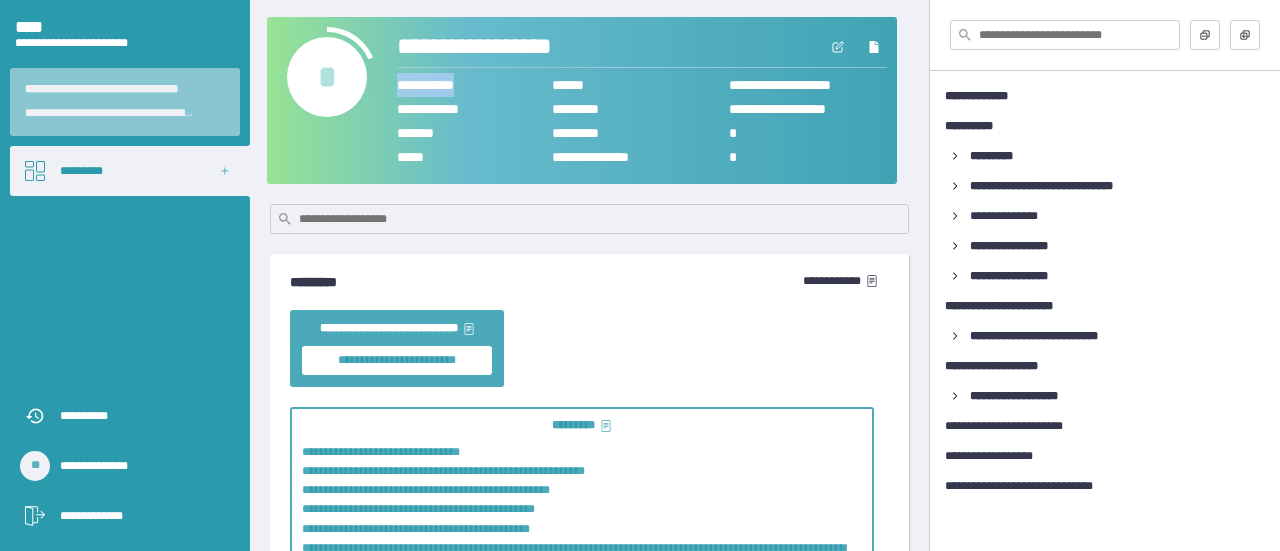 drag, startPoint x: 489, startPoint y: 80, endPoint x: 398, endPoint y: 83, distance: 91.04944 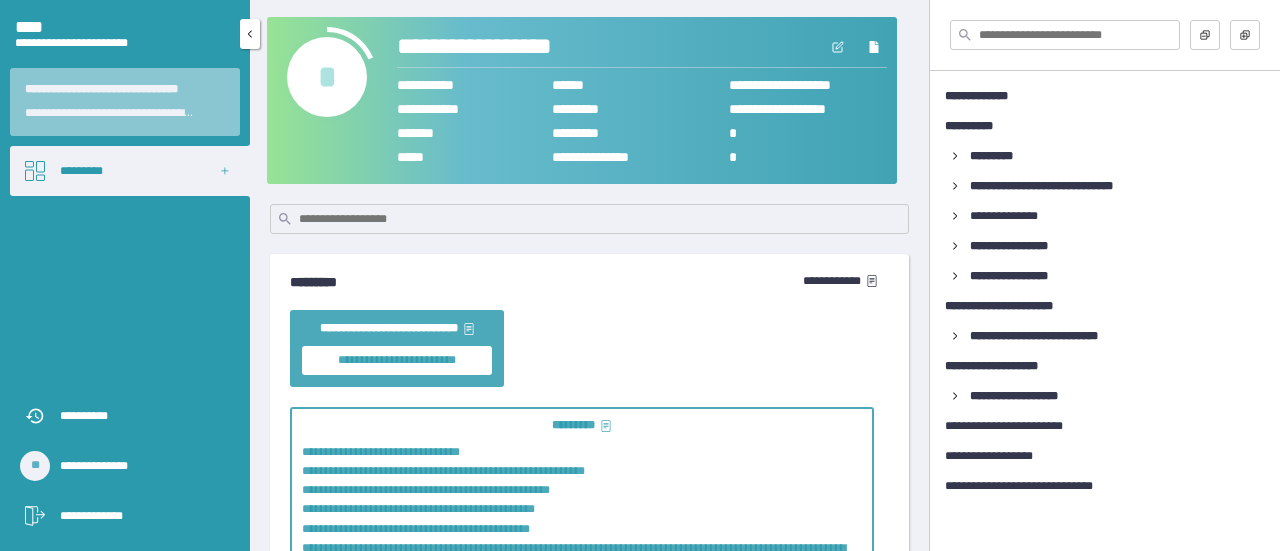 click on "*********" at bounding box center [130, 171] 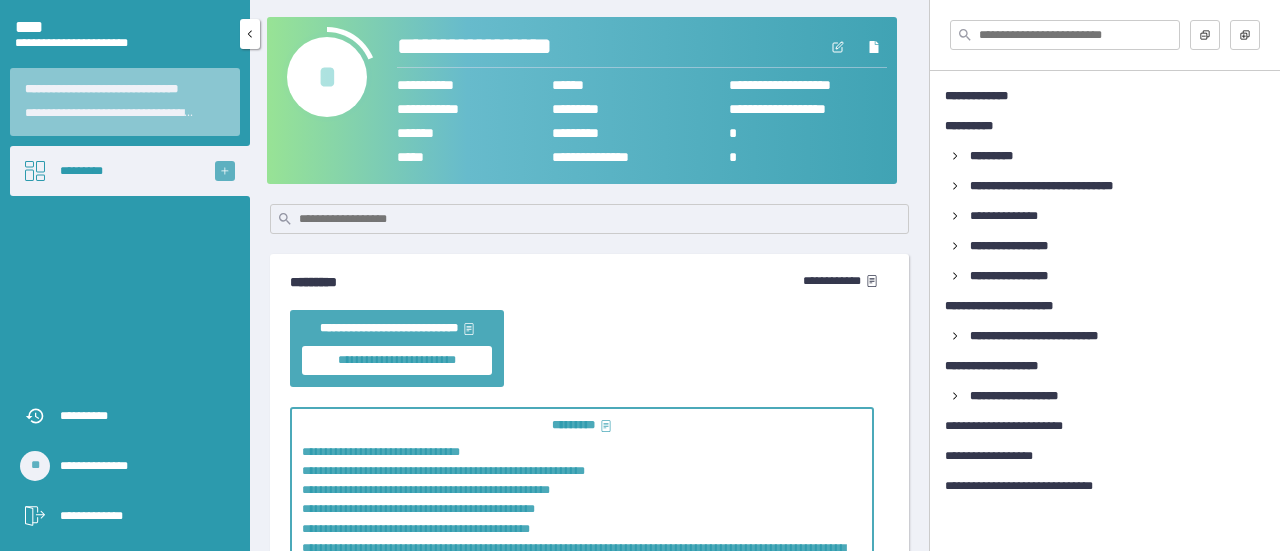 click 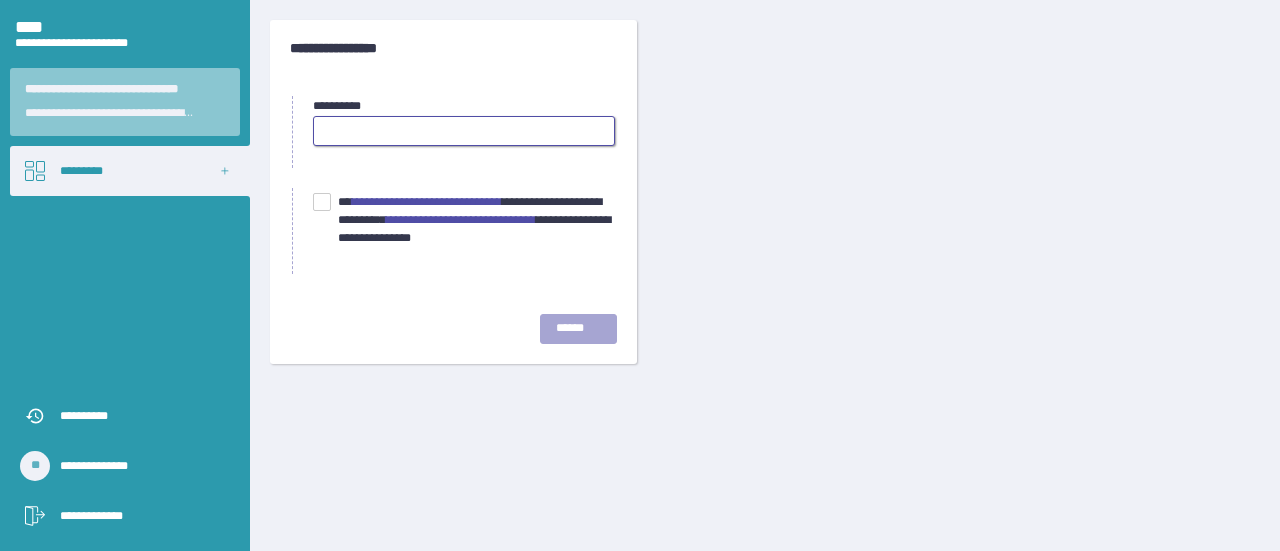 click at bounding box center [464, 131] 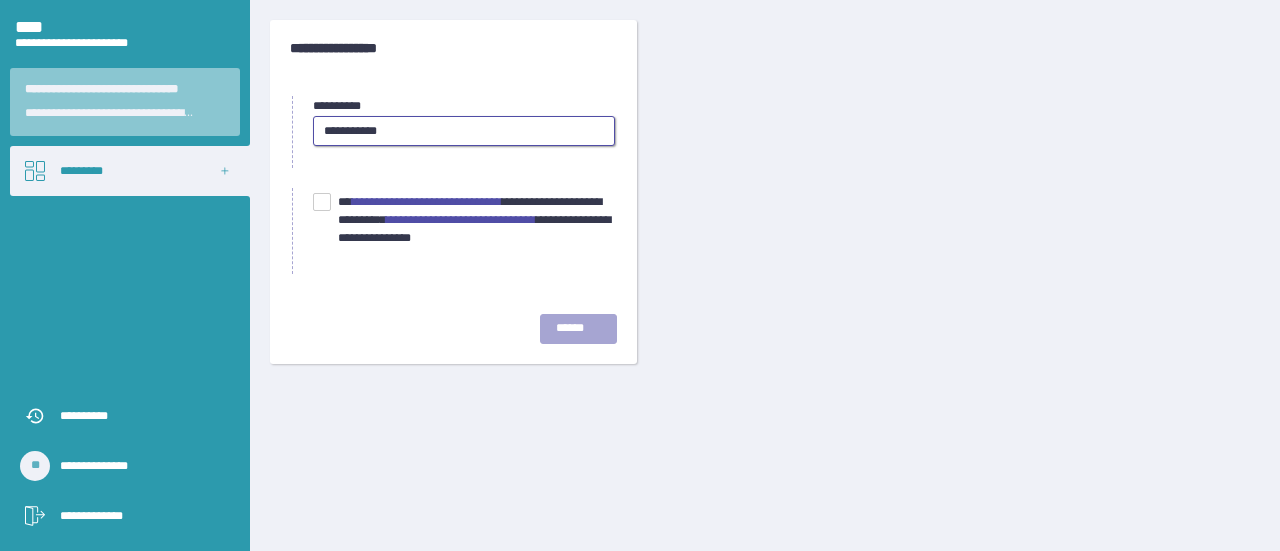 type on "**********" 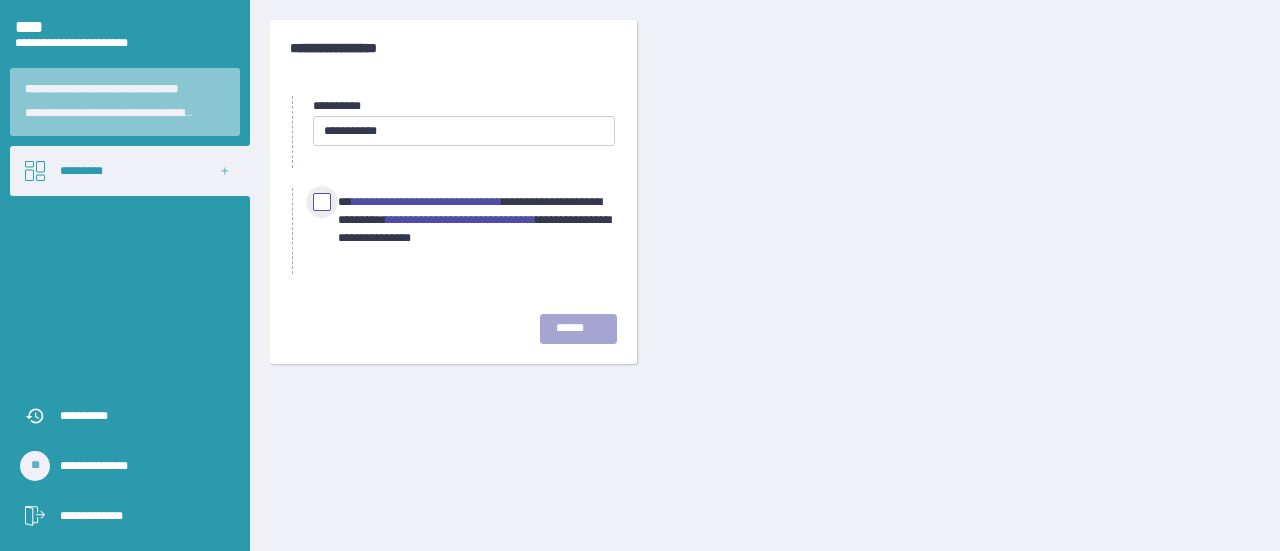 click at bounding box center (322, 202) 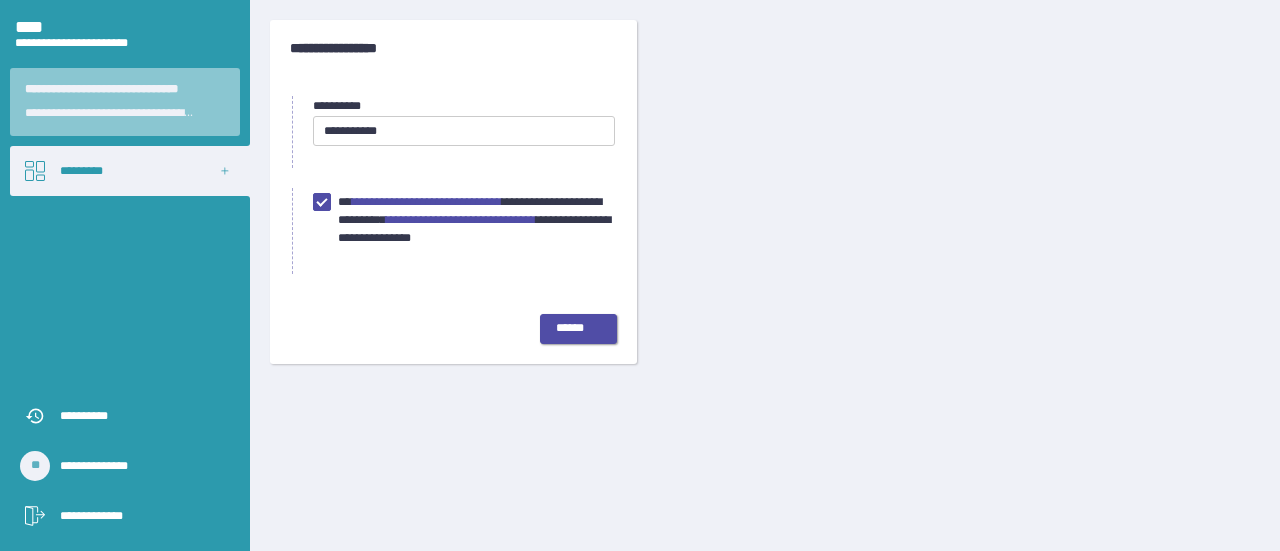 click on "******" at bounding box center [578, 329] 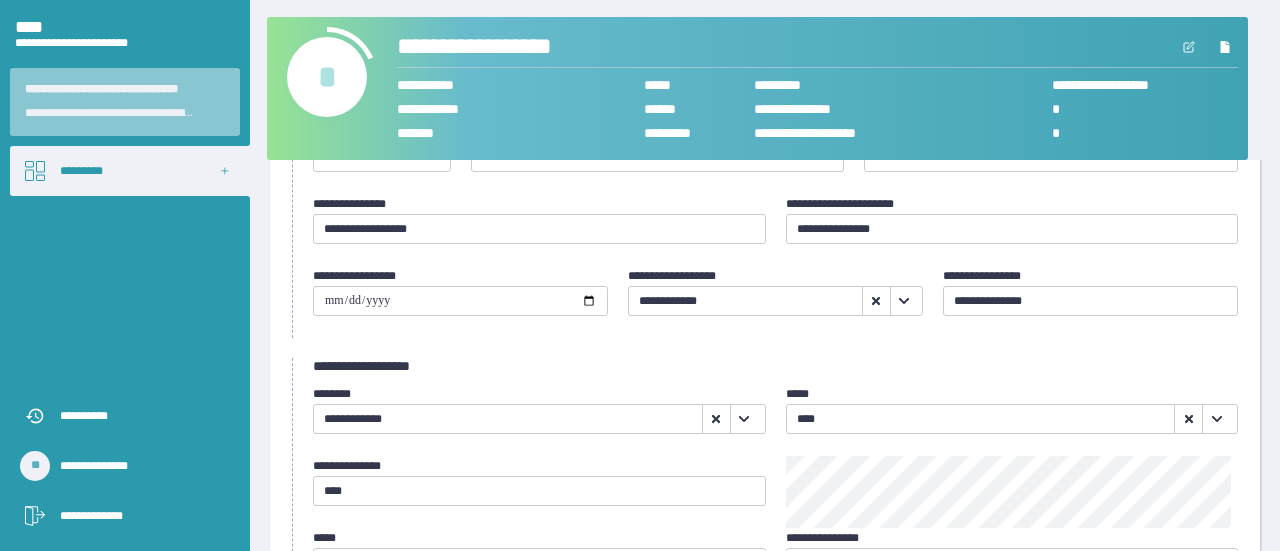 scroll, scrollTop: 388, scrollLeft: 0, axis: vertical 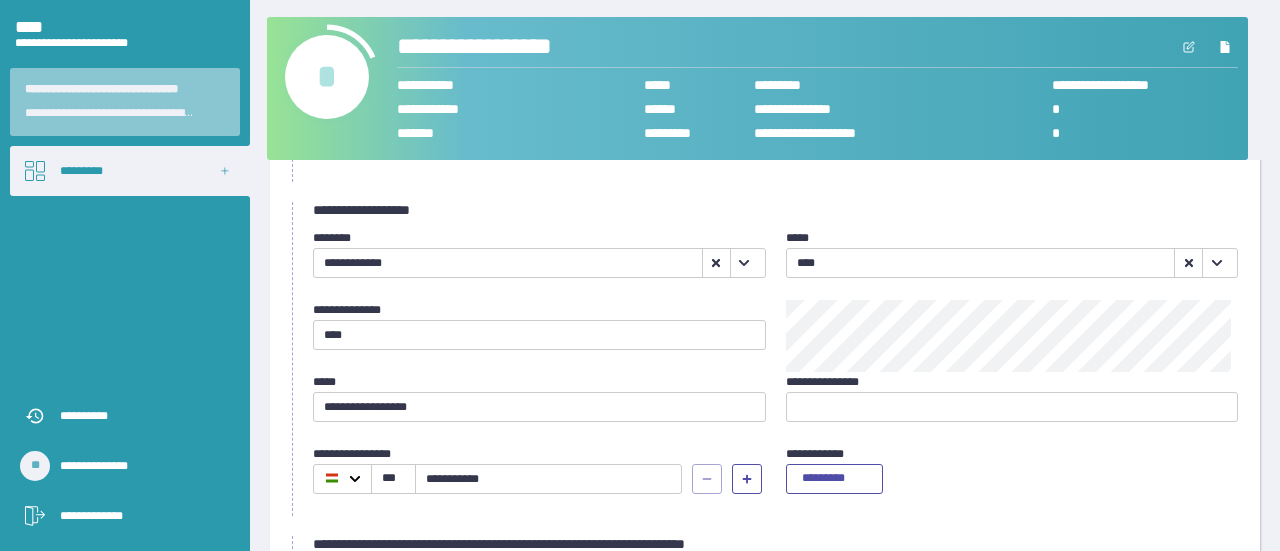 click on "*" at bounding box center (327, 77) 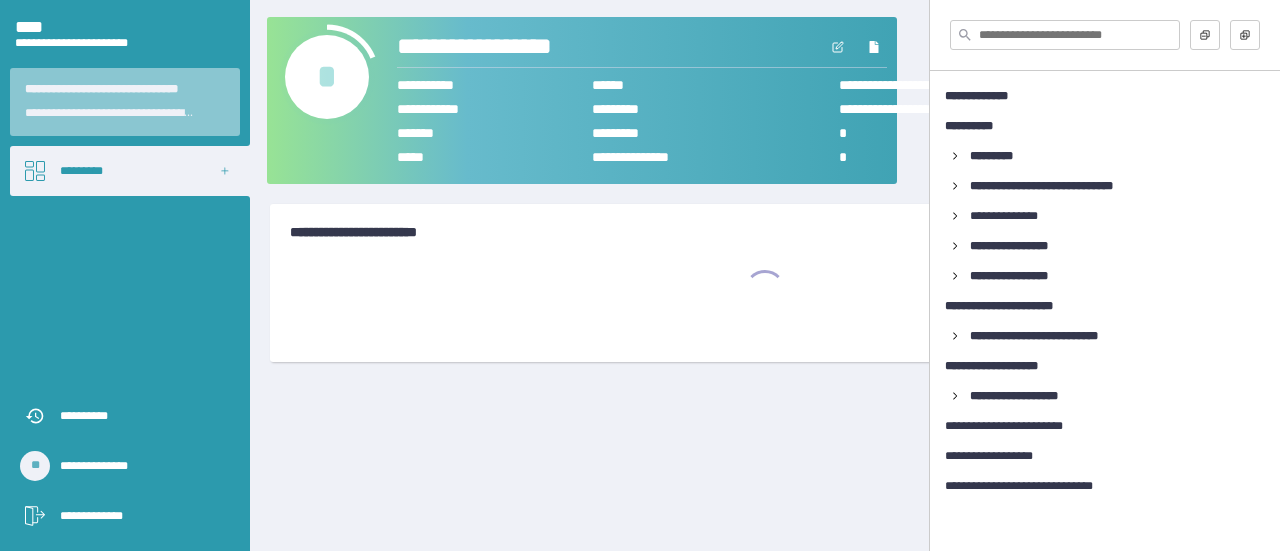 scroll, scrollTop: 0, scrollLeft: 0, axis: both 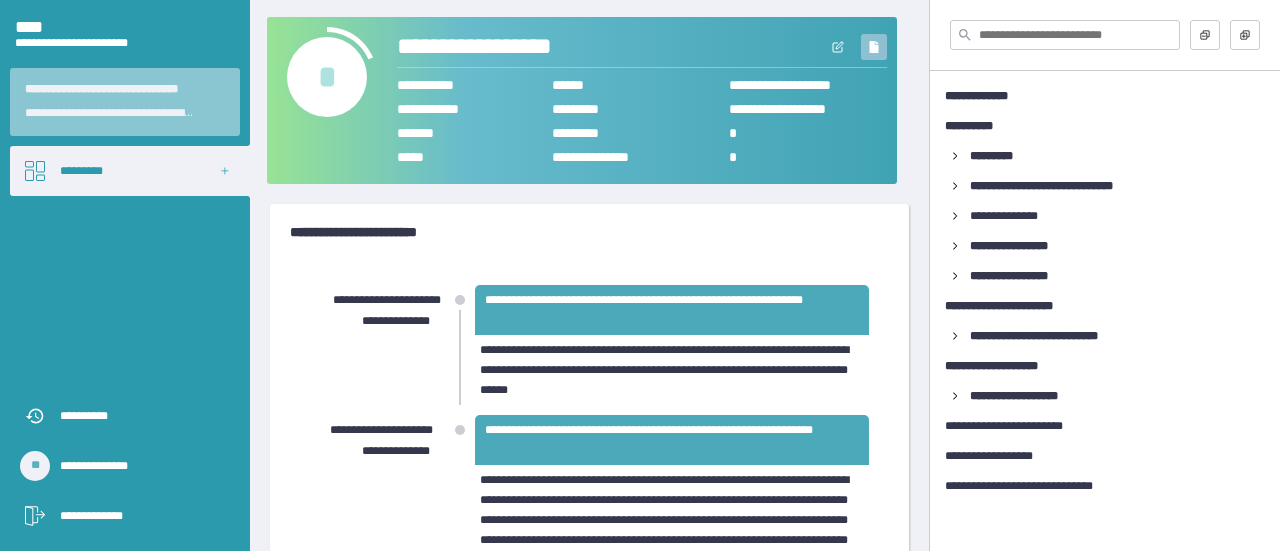 click at bounding box center [874, 47] 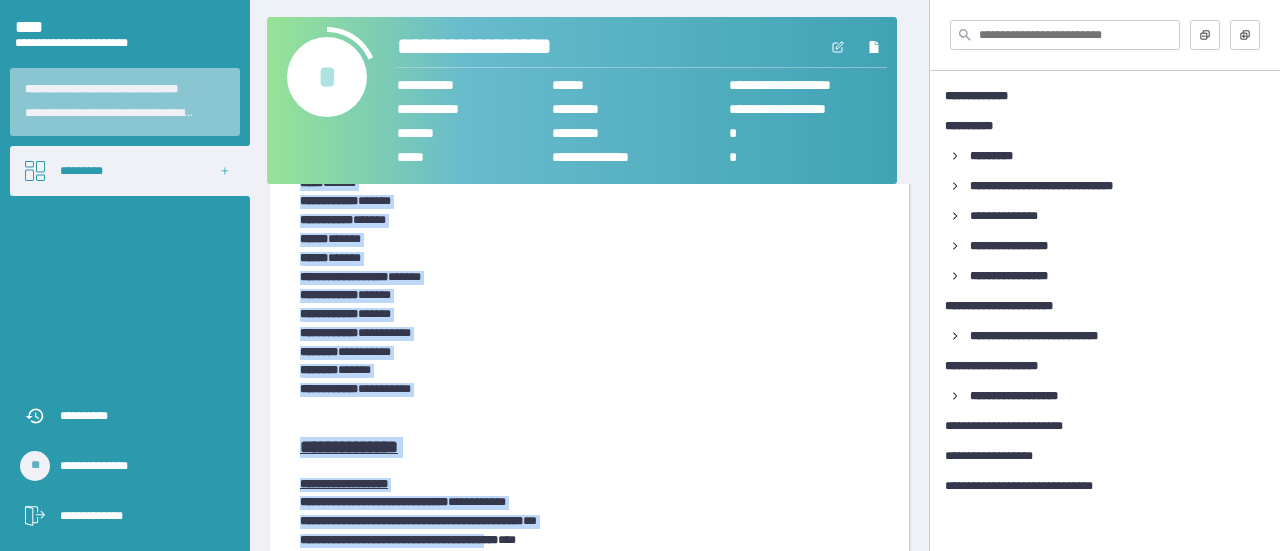 scroll, scrollTop: 4585, scrollLeft: 0, axis: vertical 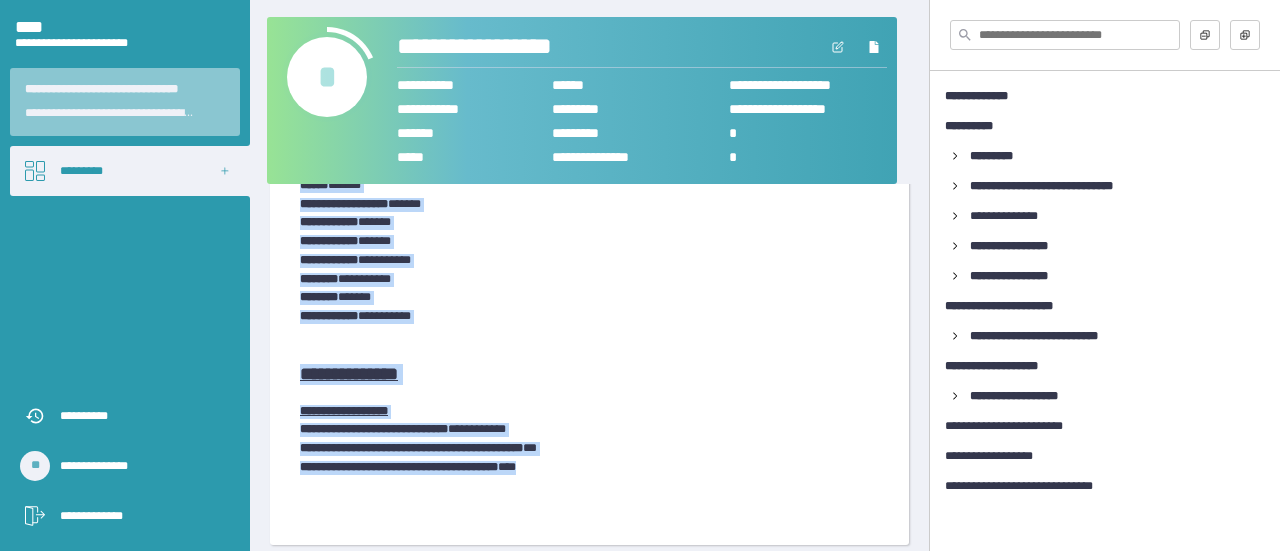 drag, startPoint x: 332, startPoint y: 259, endPoint x: 627, endPoint y: 471, distance: 363.2754 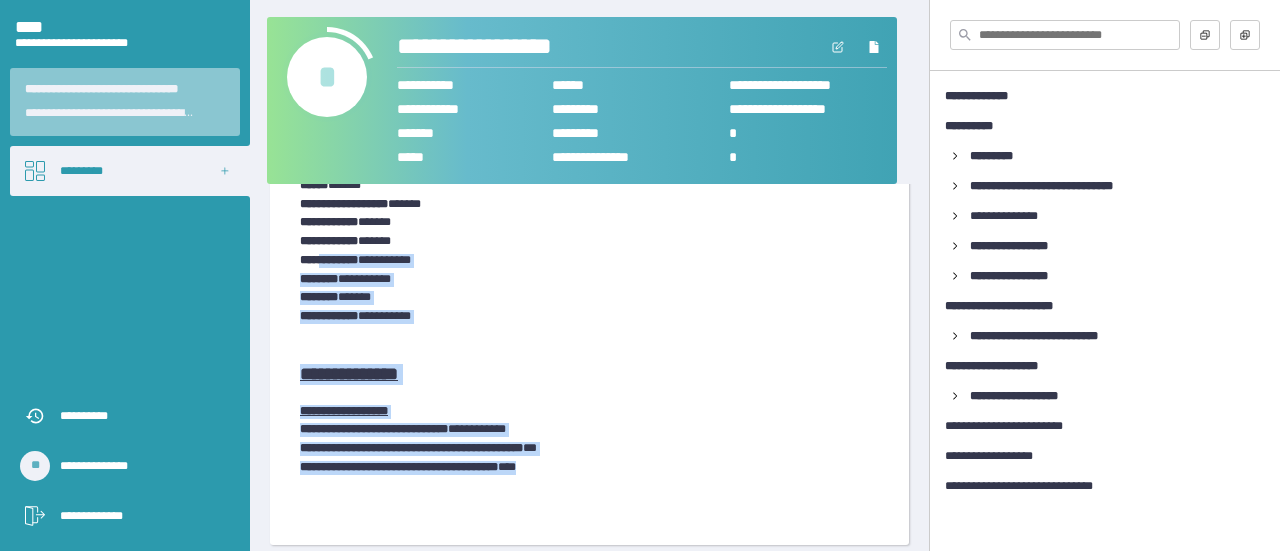 drag, startPoint x: 595, startPoint y: 460, endPoint x: 330, endPoint y: 251, distance: 337.49963 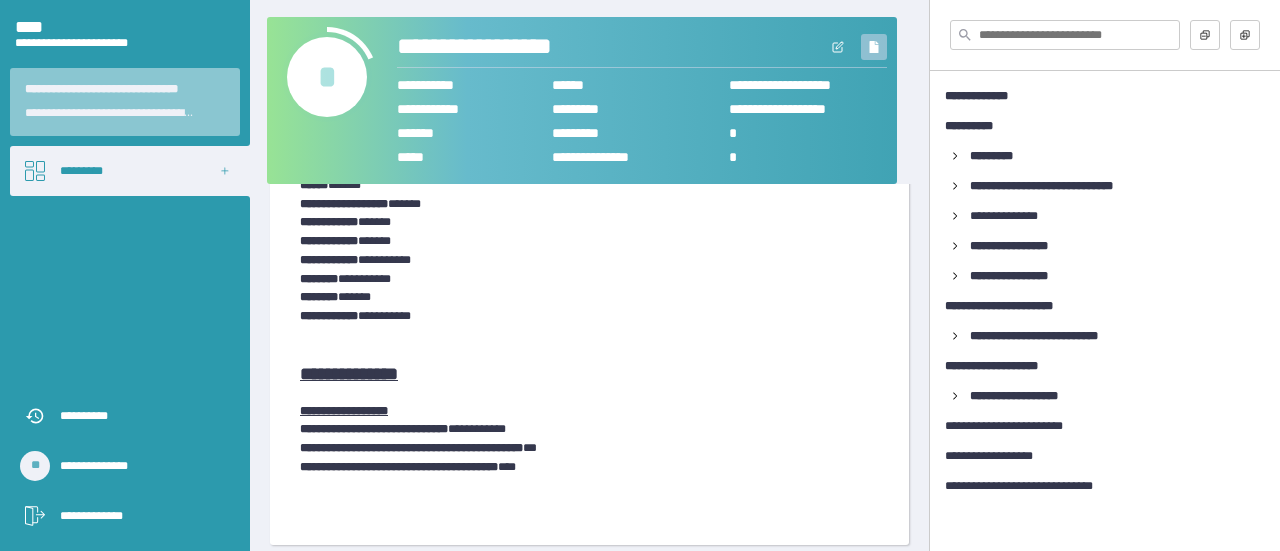 click 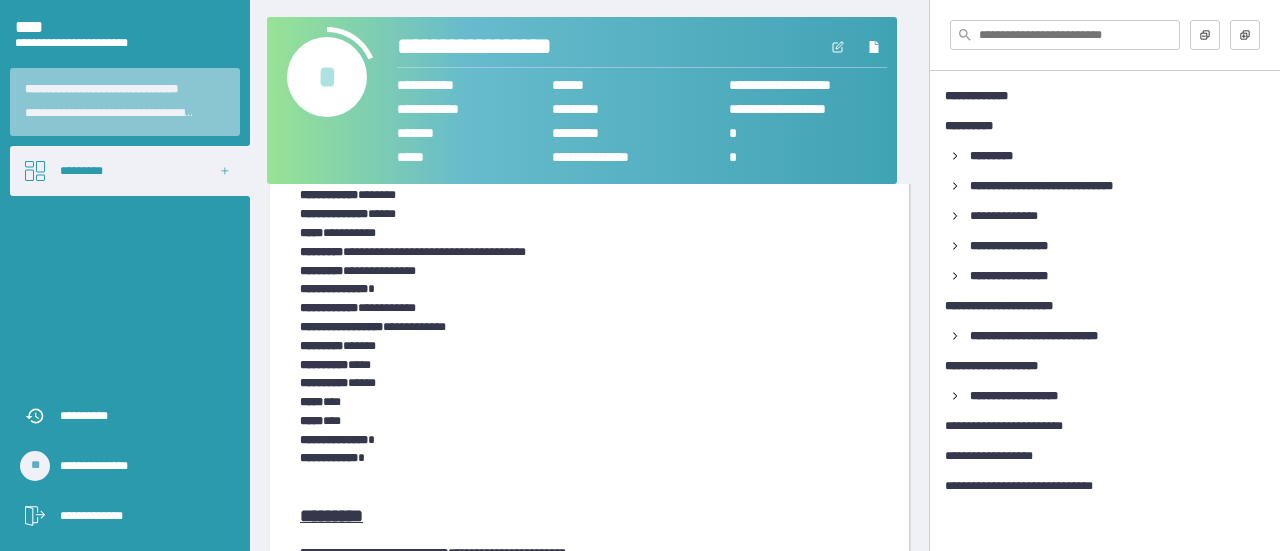 scroll, scrollTop: 0, scrollLeft: 0, axis: both 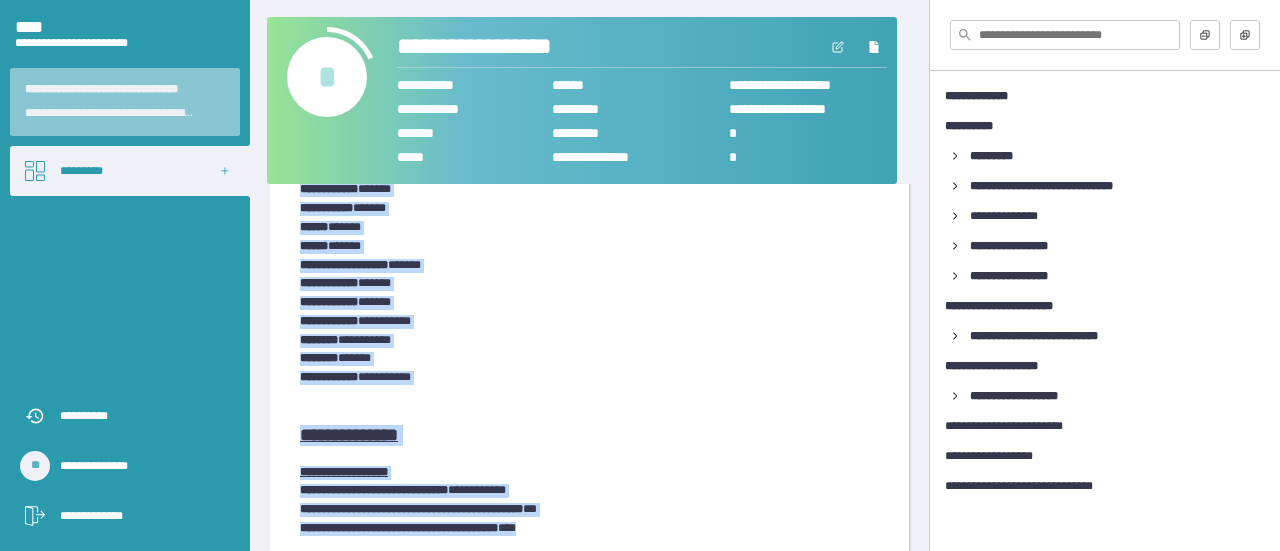 drag, startPoint x: 337, startPoint y: 261, endPoint x: 625, endPoint y: 528, distance: 392.7251 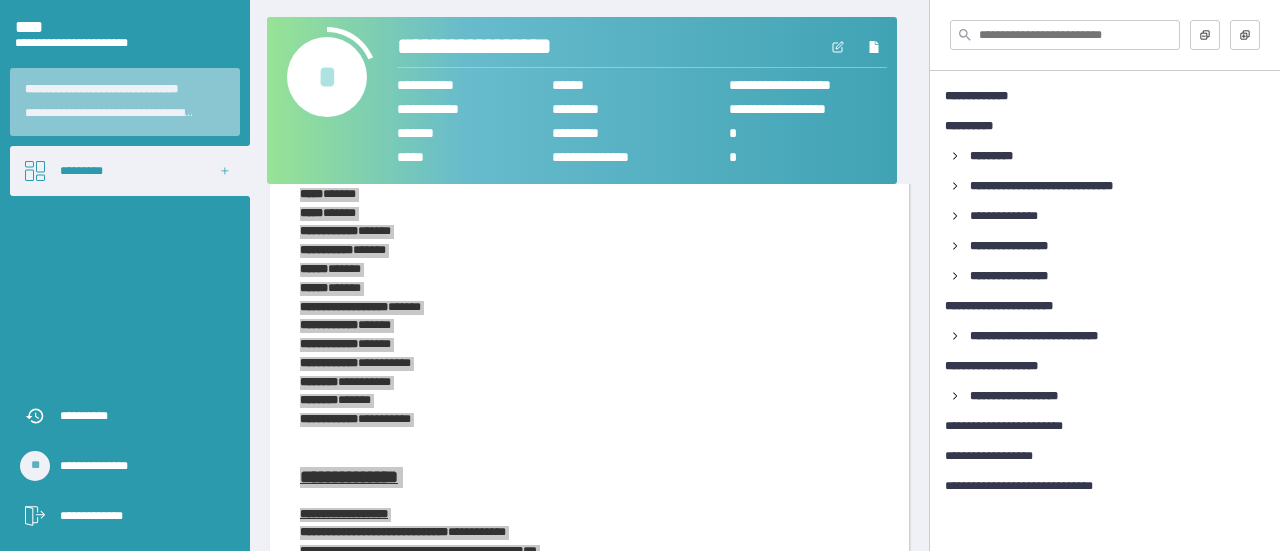 scroll, scrollTop: 4585, scrollLeft: 0, axis: vertical 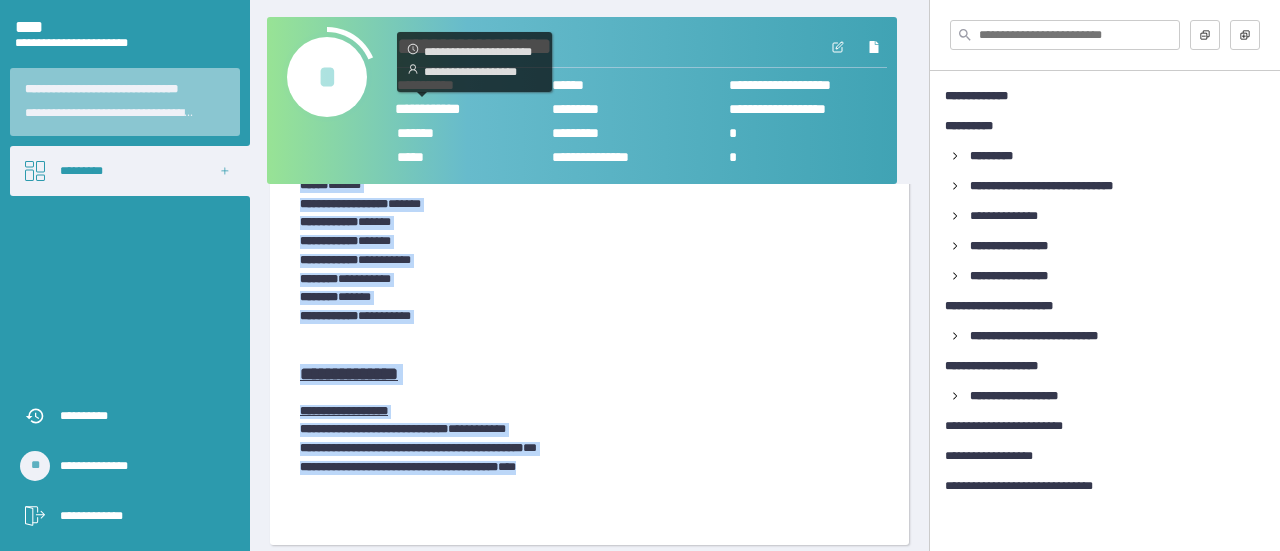 click on "**********" at bounding box center [436, 108] 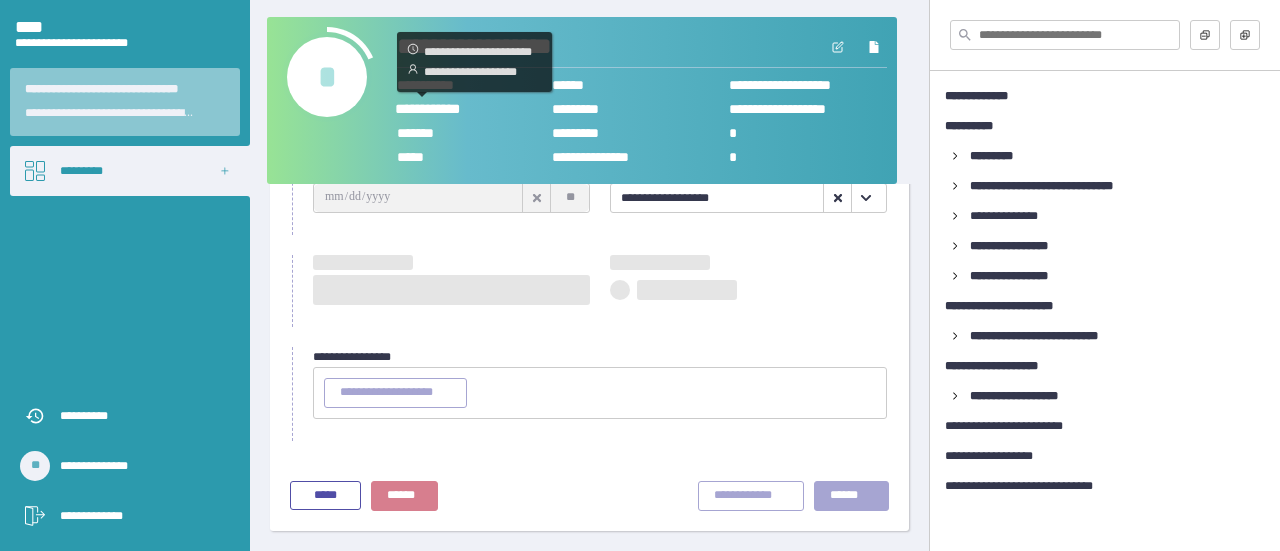 scroll, scrollTop: 115, scrollLeft: 0, axis: vertical 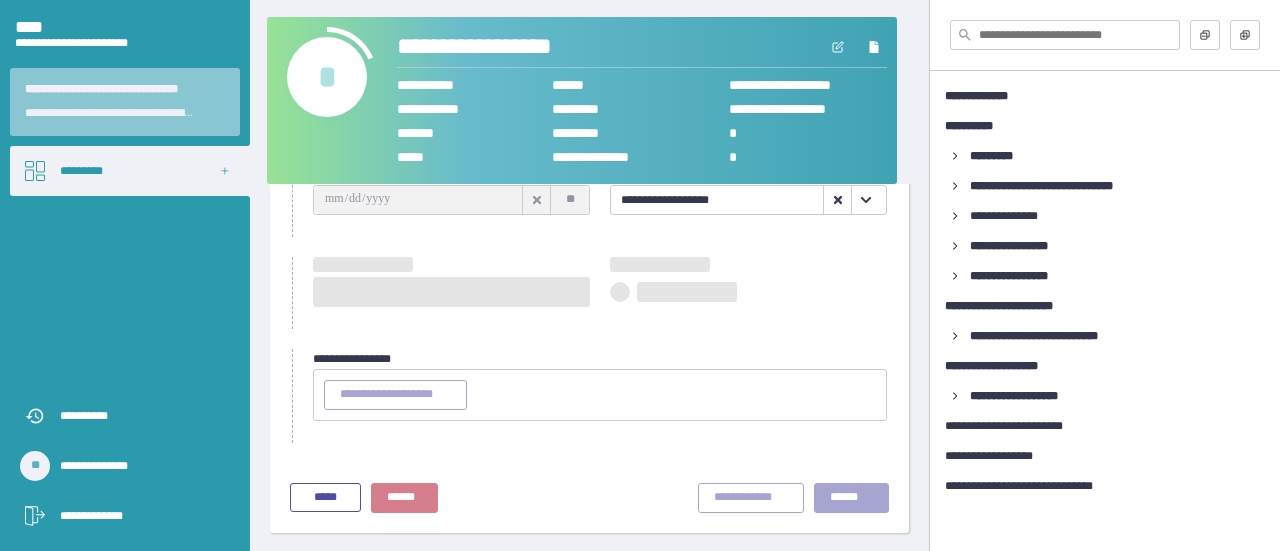 type on "**********" 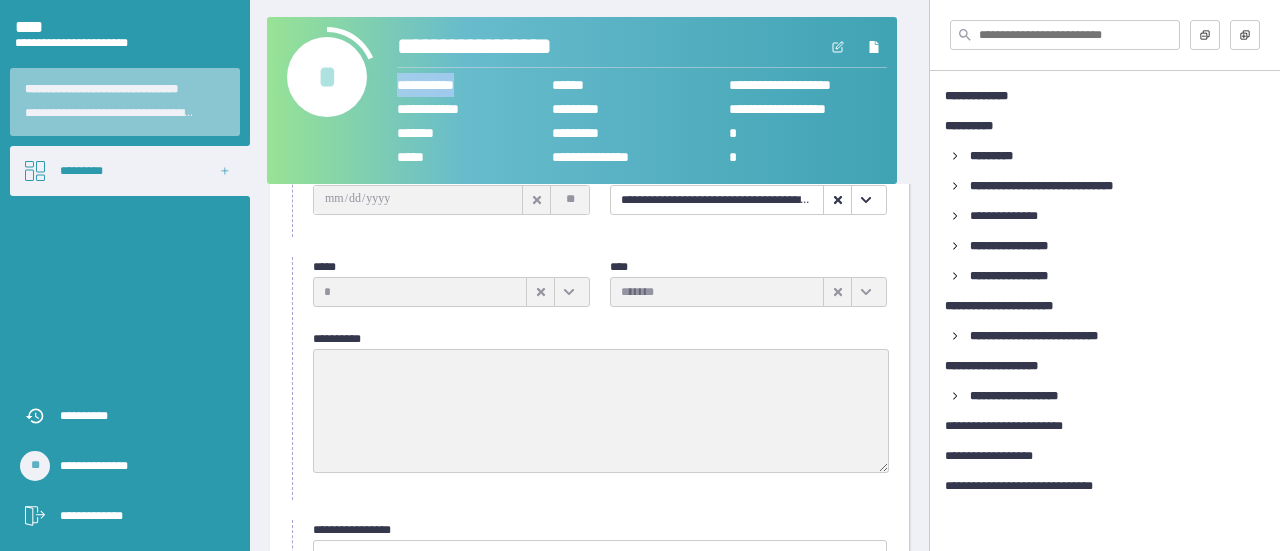 drag, startPoint x: 489, startPoint y: 81, endPoint x: 394, endPoint y: 91, distance: 95.524864 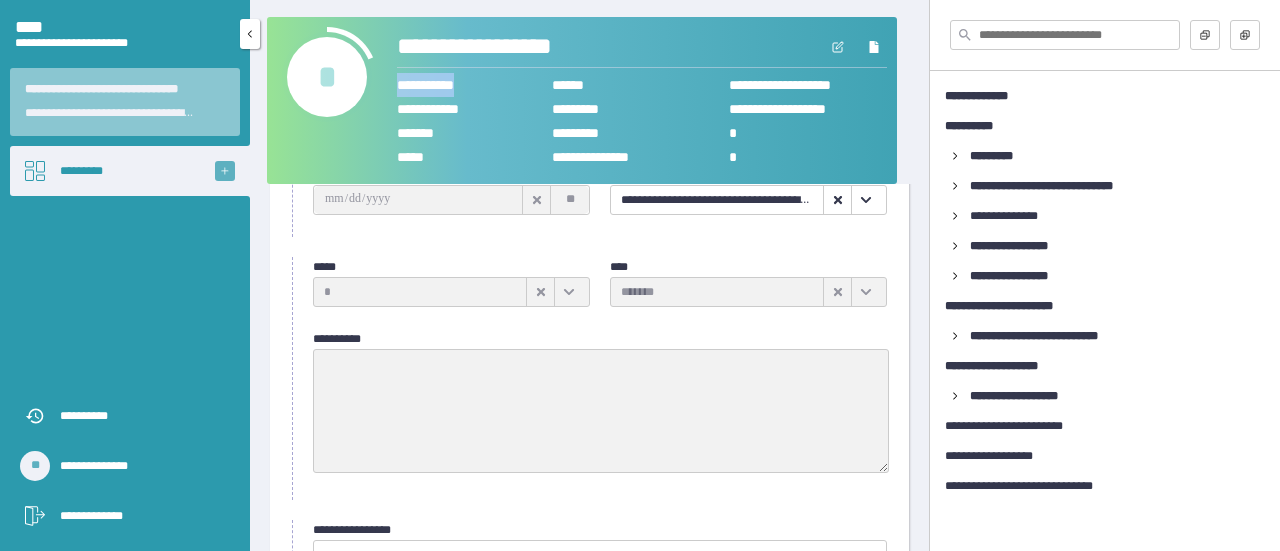 click 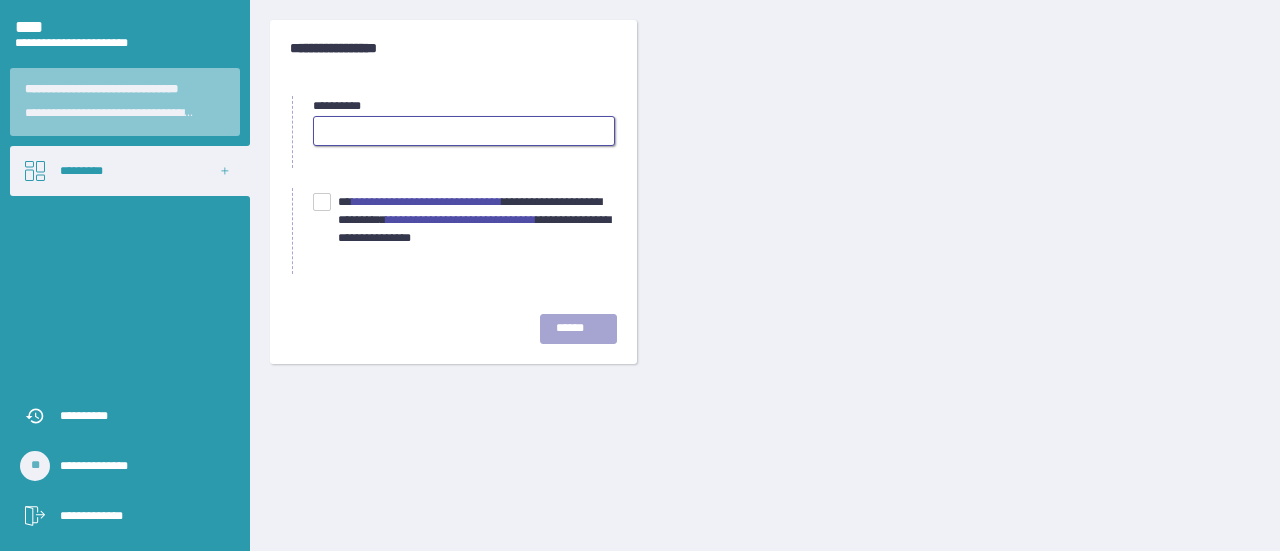 click at bounding box center [464, 131] 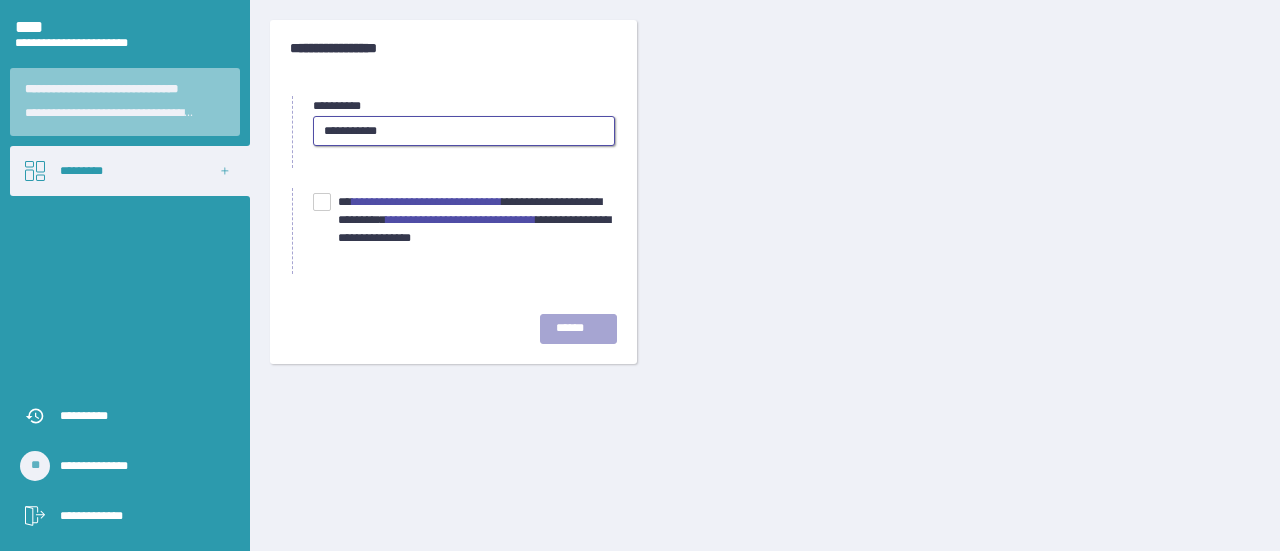 type on "**********" 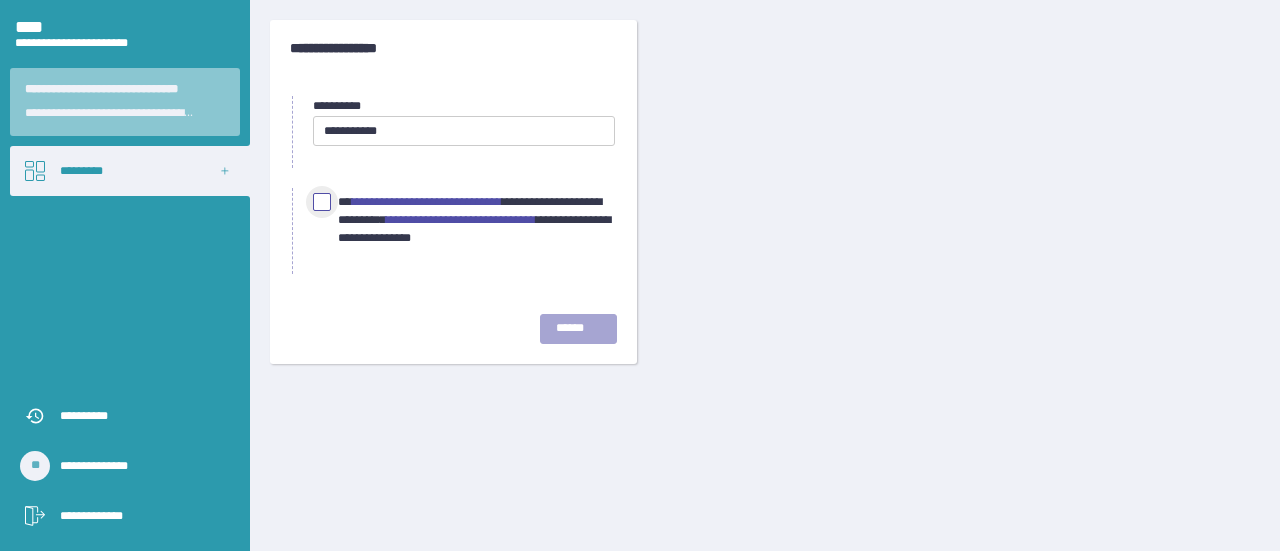 click at bounding box center (322, 202) 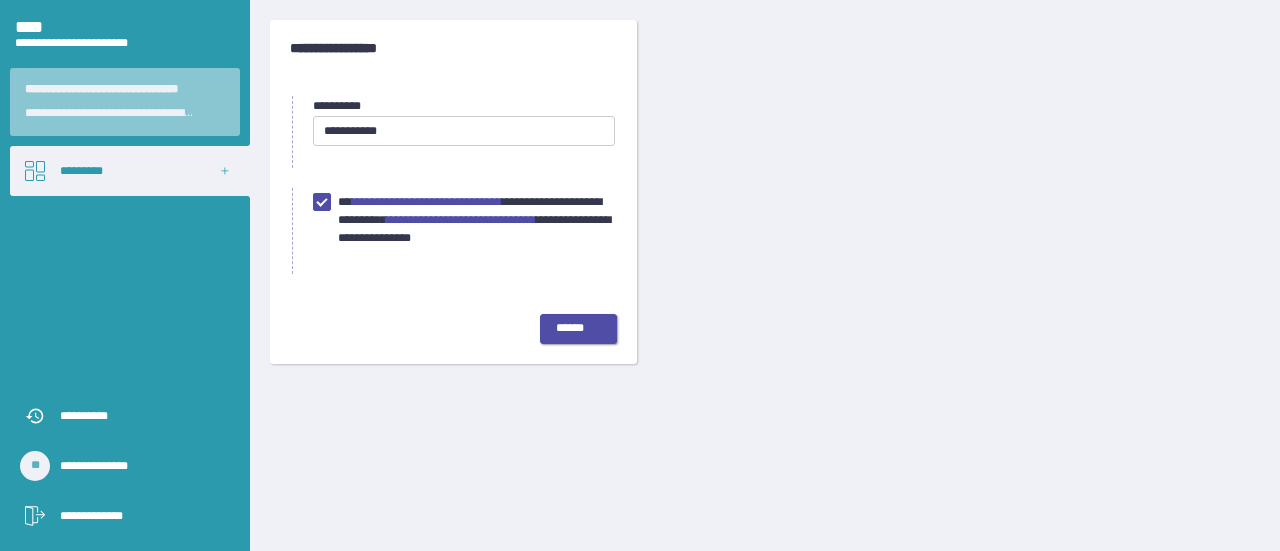 click on "******" at bounding box center (578, 329) 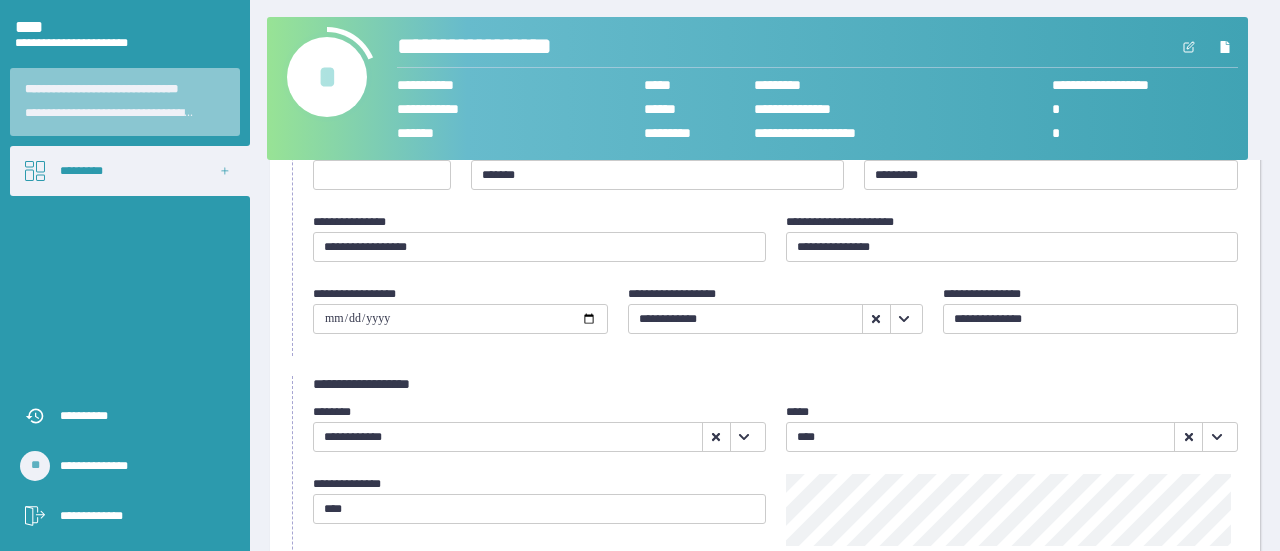 scroll, scrollTop: 250, scrollLeft: 0, axis: vertical 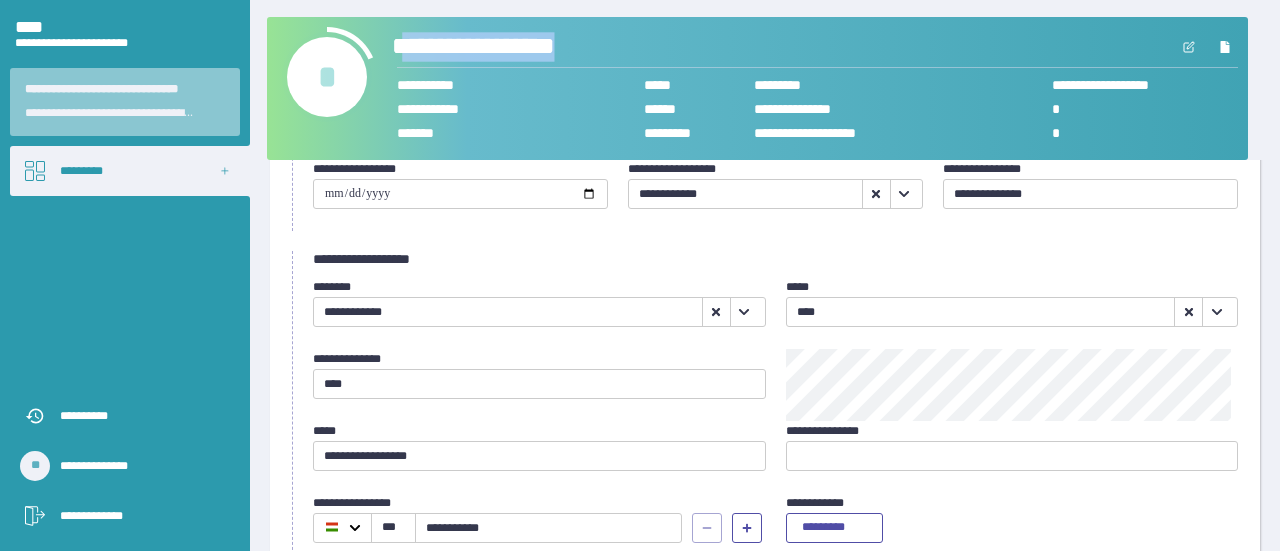 drag, startPoint x: 624, startPoint y: 41, endPoint x: 403, endPoint y: 44, distance: 221.02036 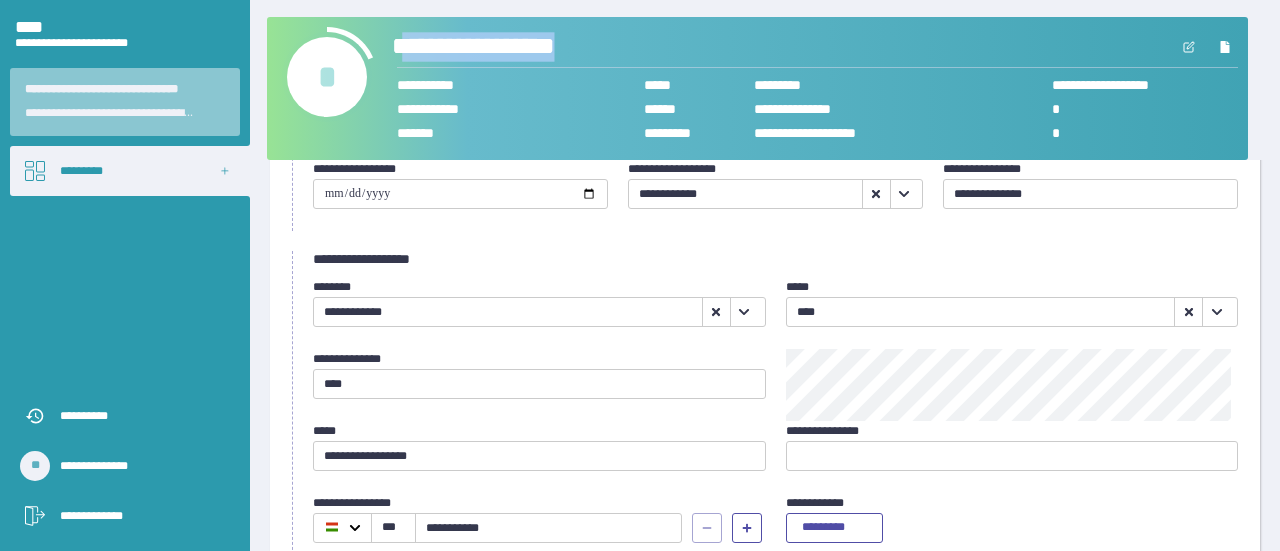click on "**********" at bounding box center (781, 47) 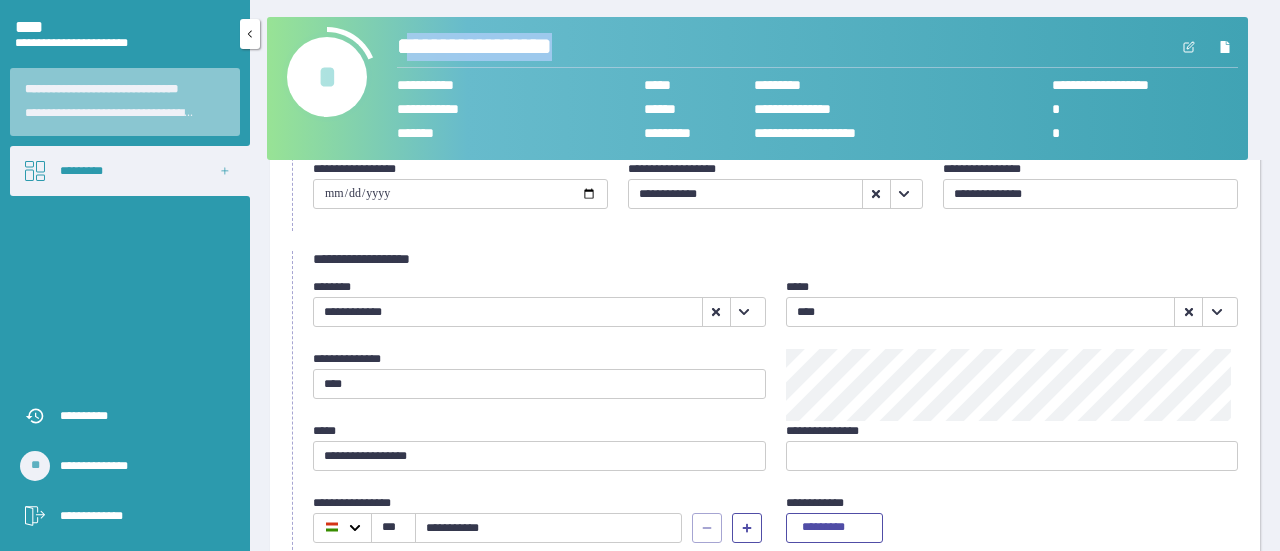 click on "*********" at bounding box center (130, 171) 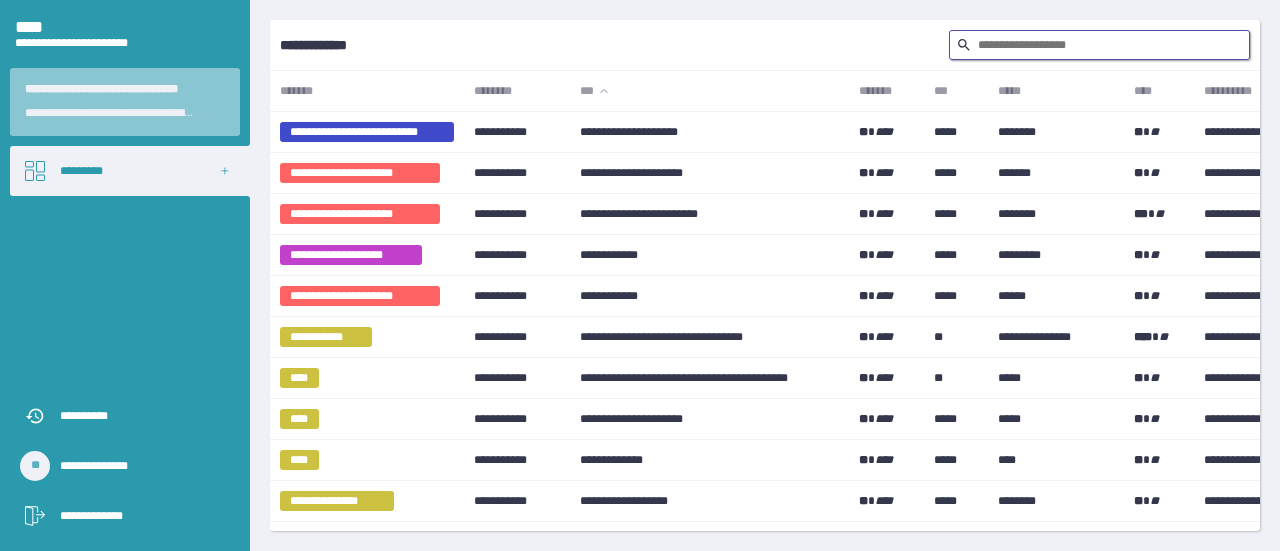 click at bounding box center [1099, 45] 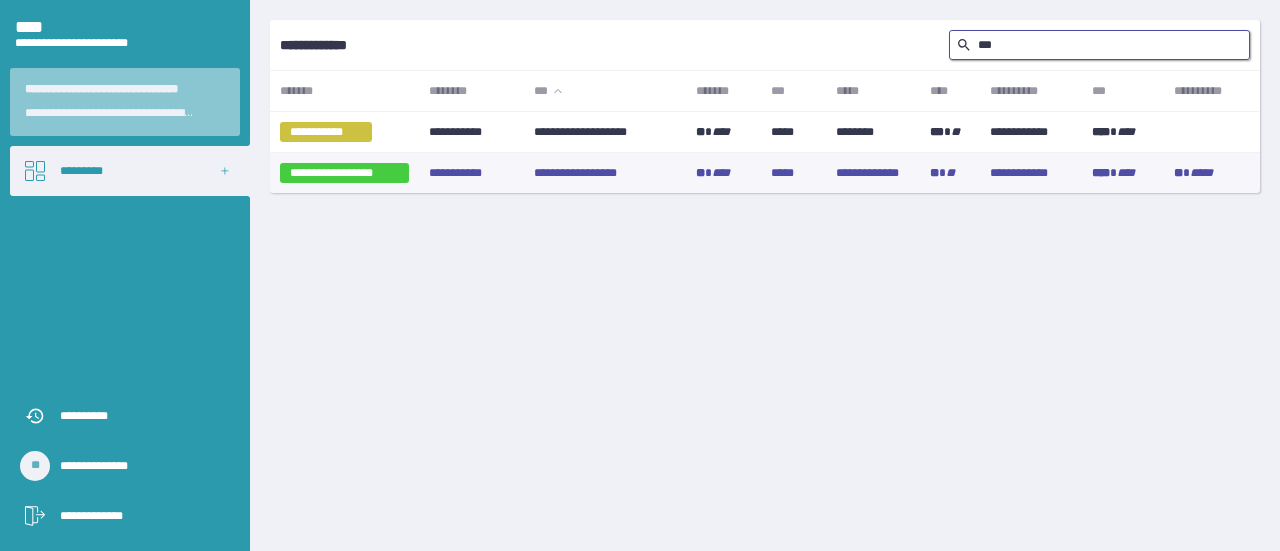 type on "***" 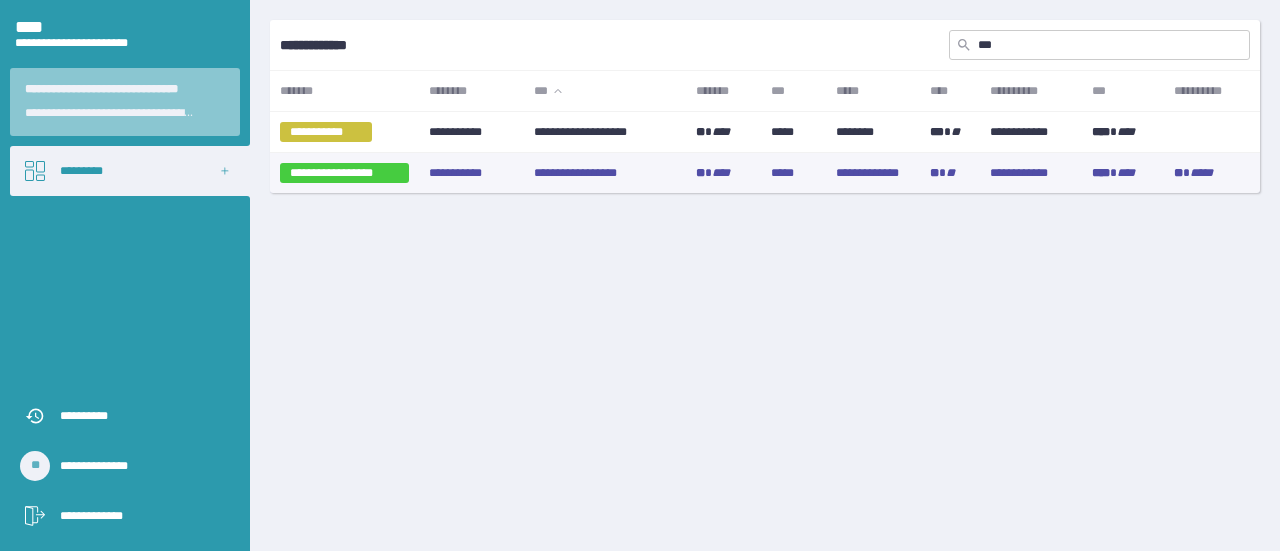 click on "**********" at bounding box center (605, 173) 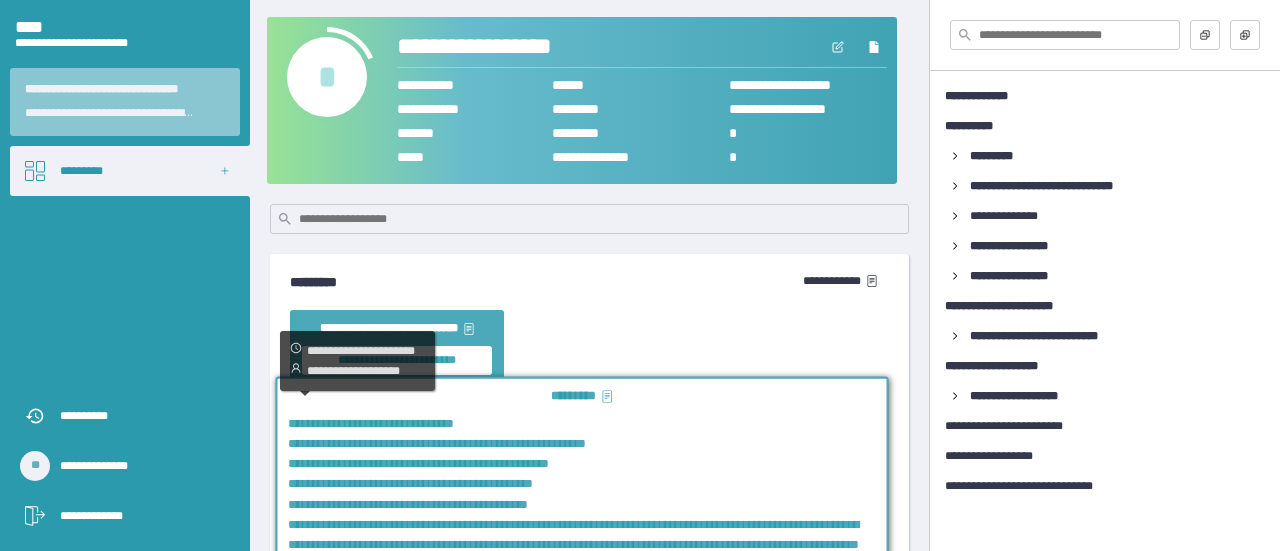 click on "**********" at bounding box center (582, 1029) 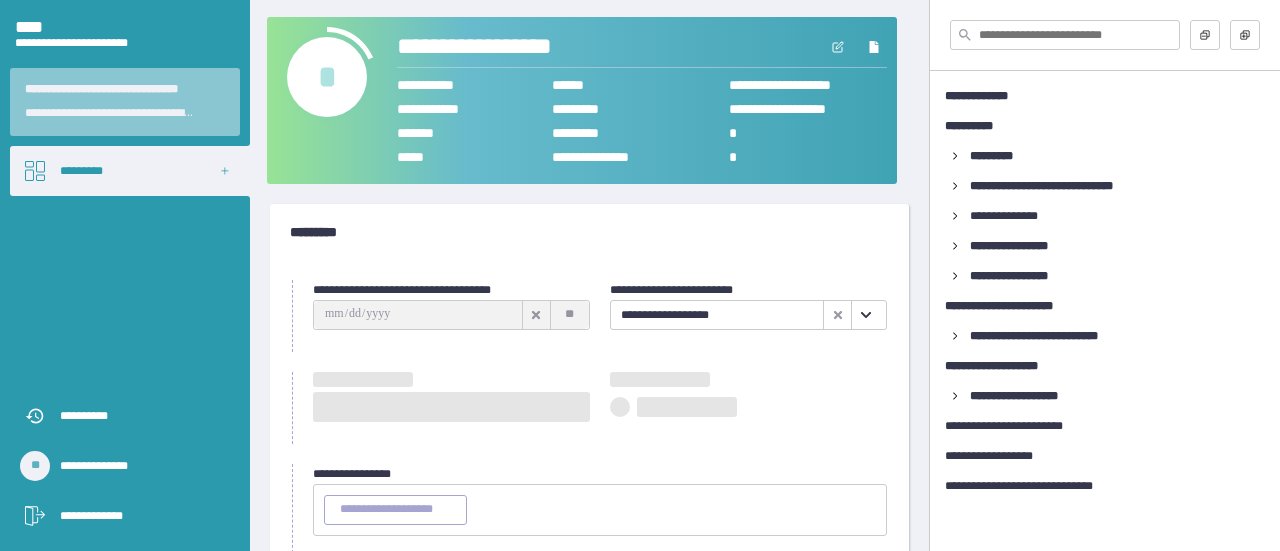 type on "**********" 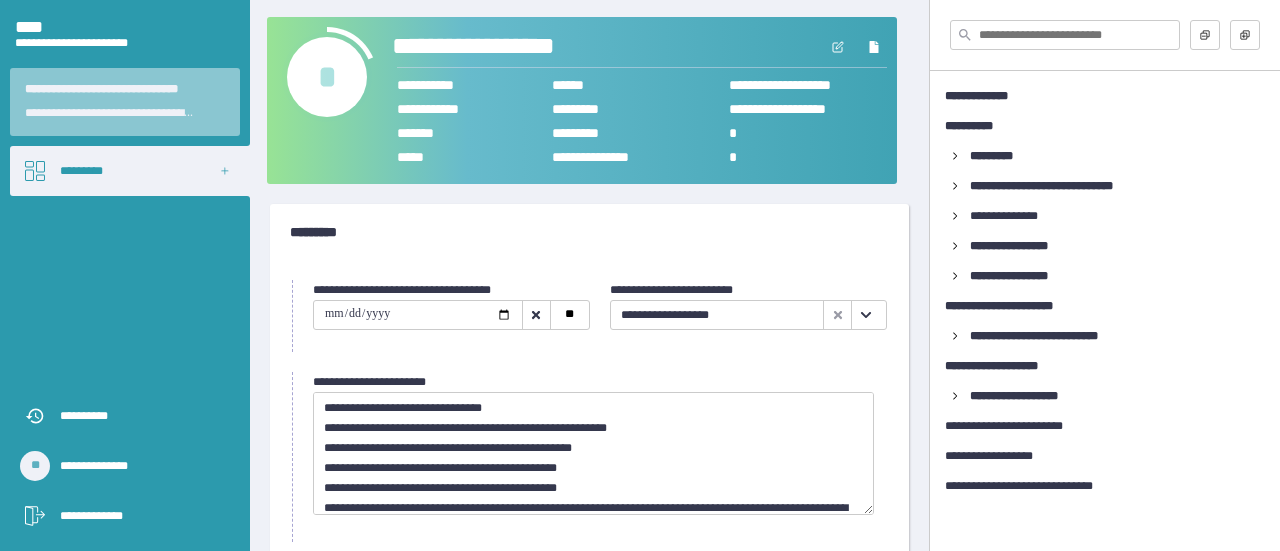 click on "**********" at bounding box center (502, 47) 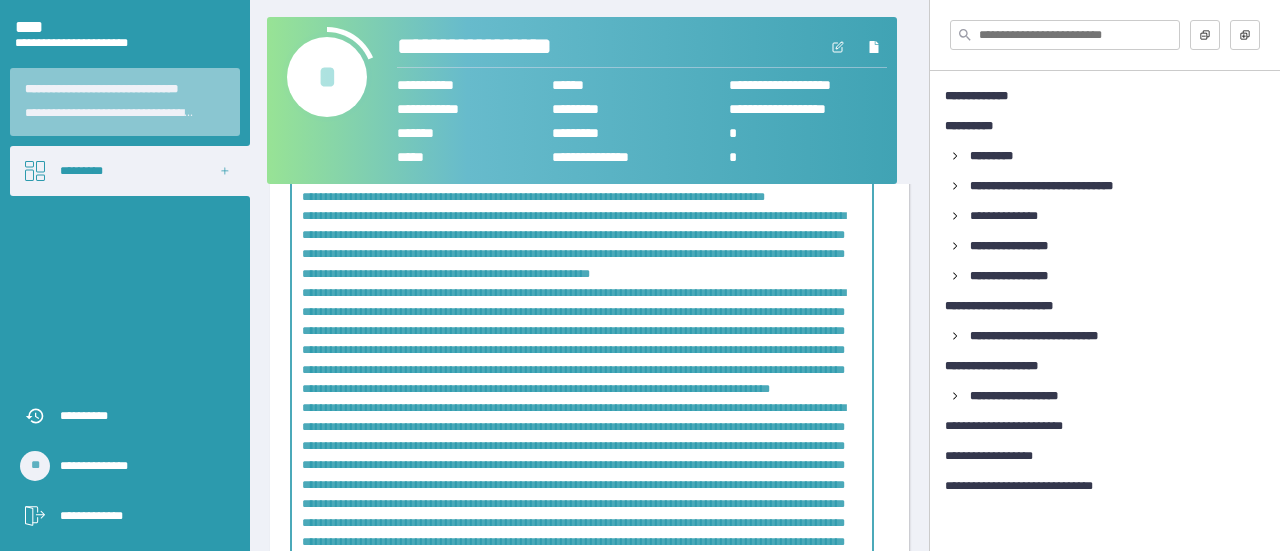 scroll, scrollTop: 162, scrollLeft: 0, axis: vertical 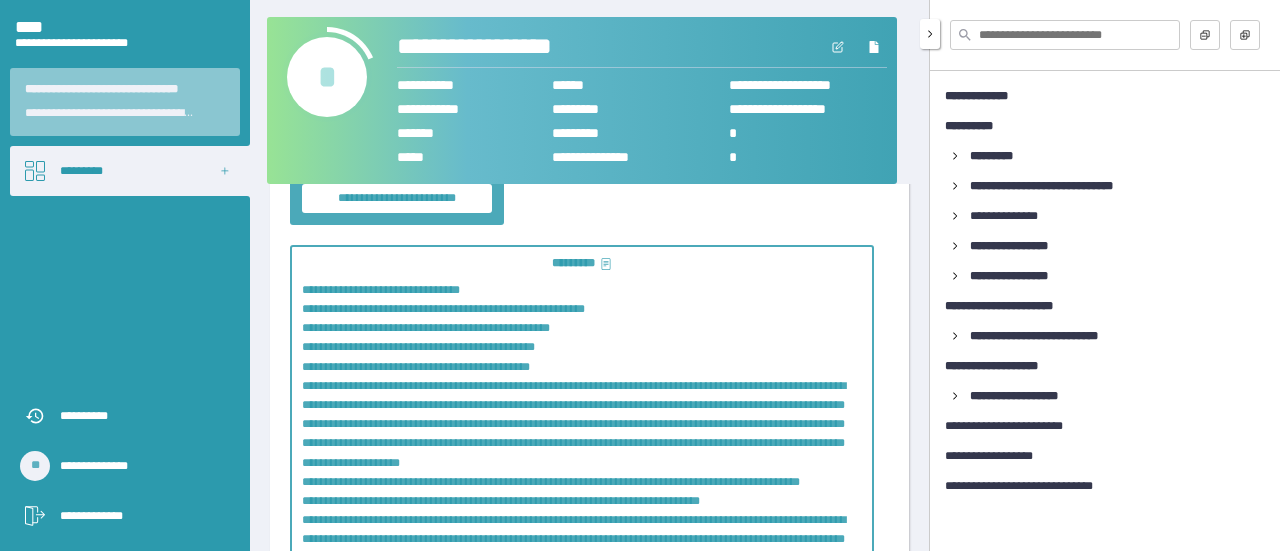click at bounding box center [1105, 35] 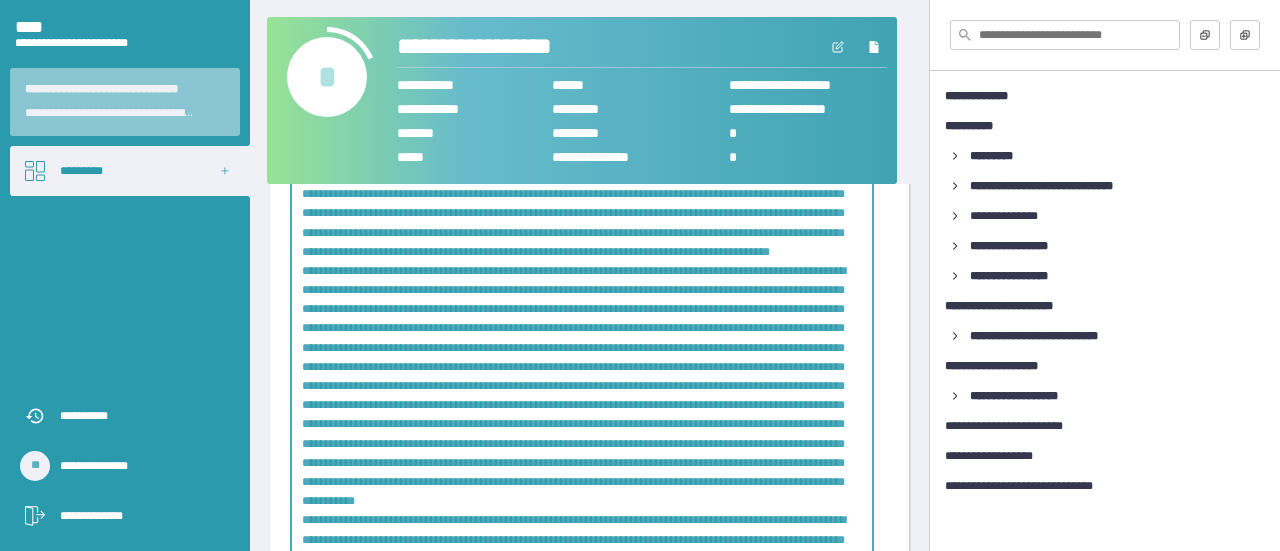 scroll, scrollTop: 707, scrollLeft: 0, axis: vertical 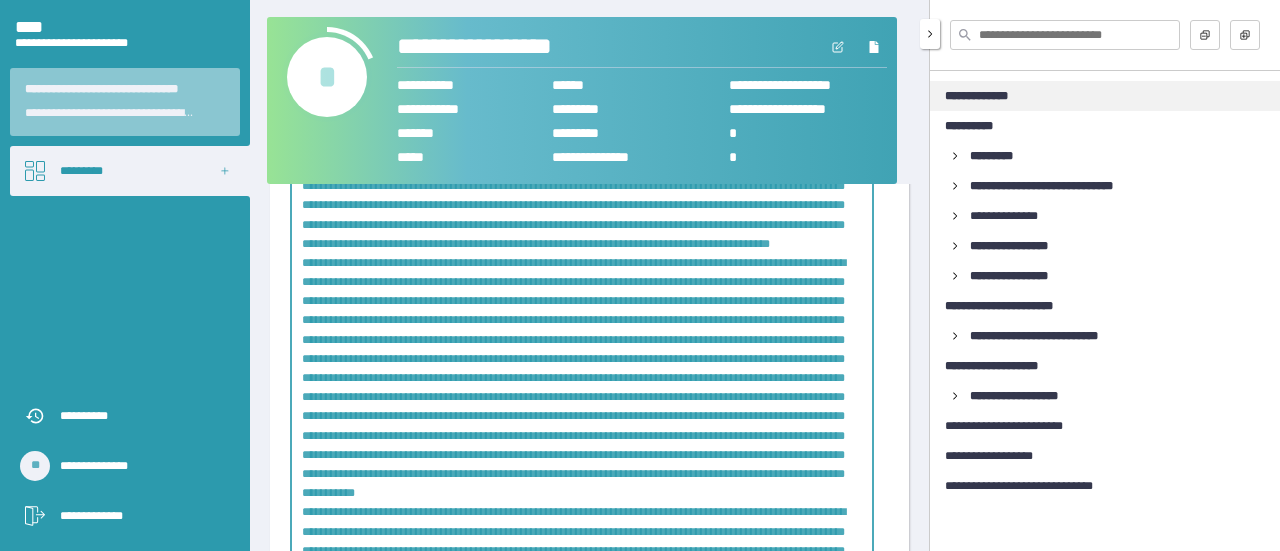 click on "**********" at bounding box center [1105, 96] 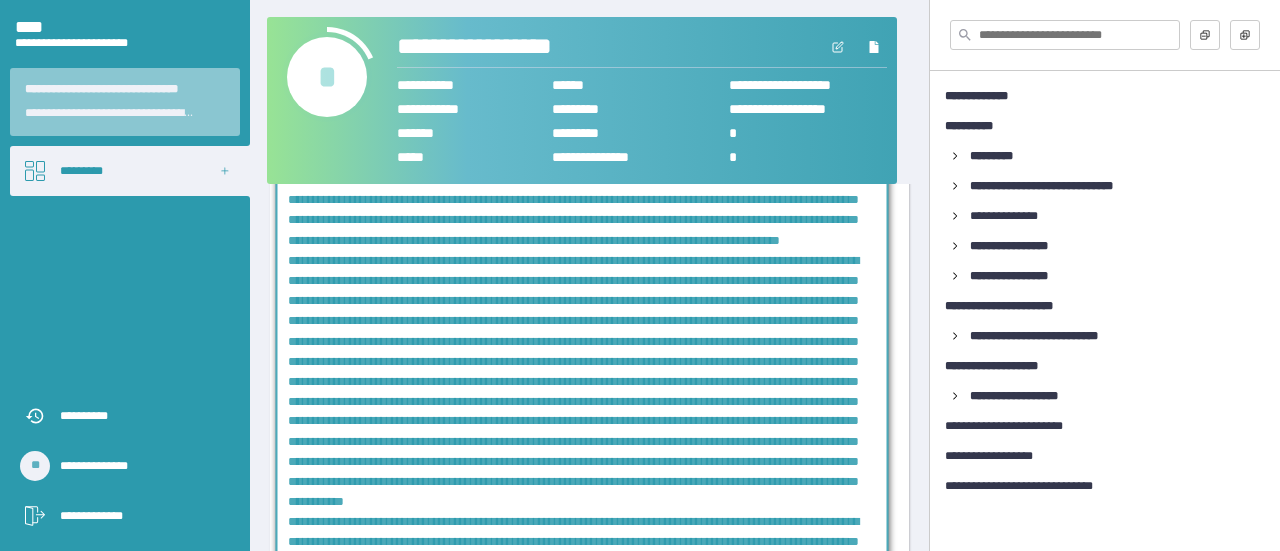 click on "**********" at bounding box center [582, 322] 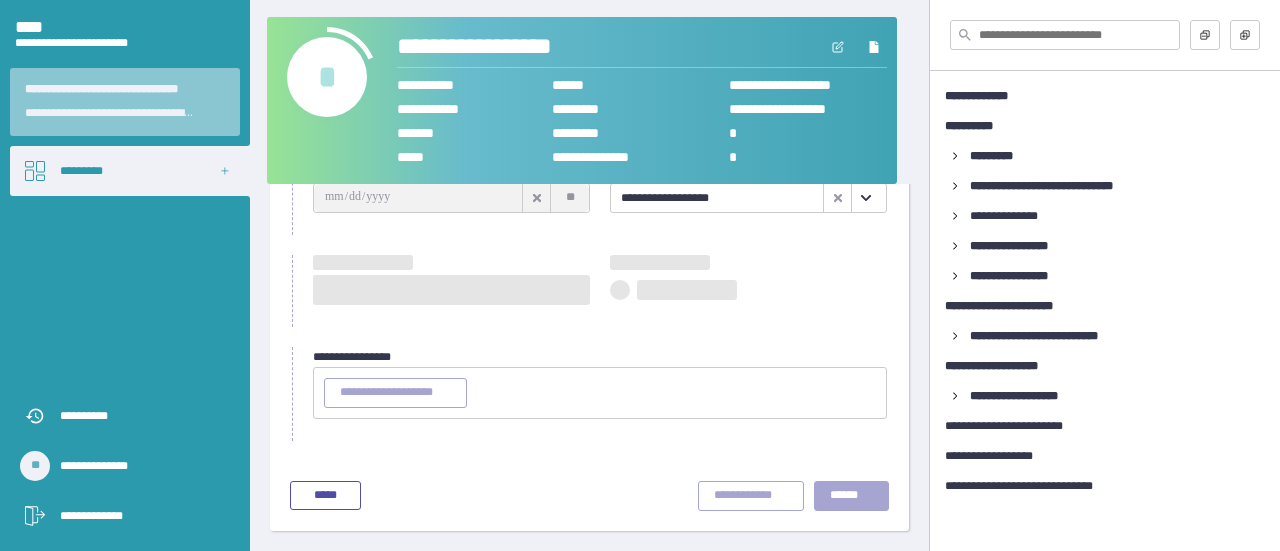 scroll, scrollTop: 115, scrollLeft: 0, axis: vertical 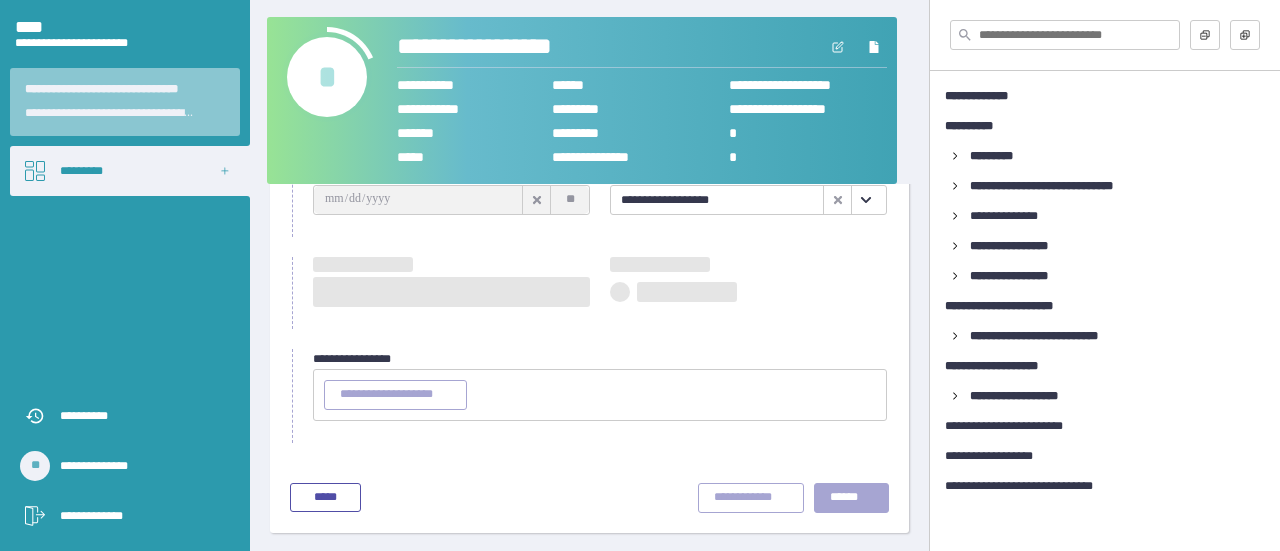 type on "**********" 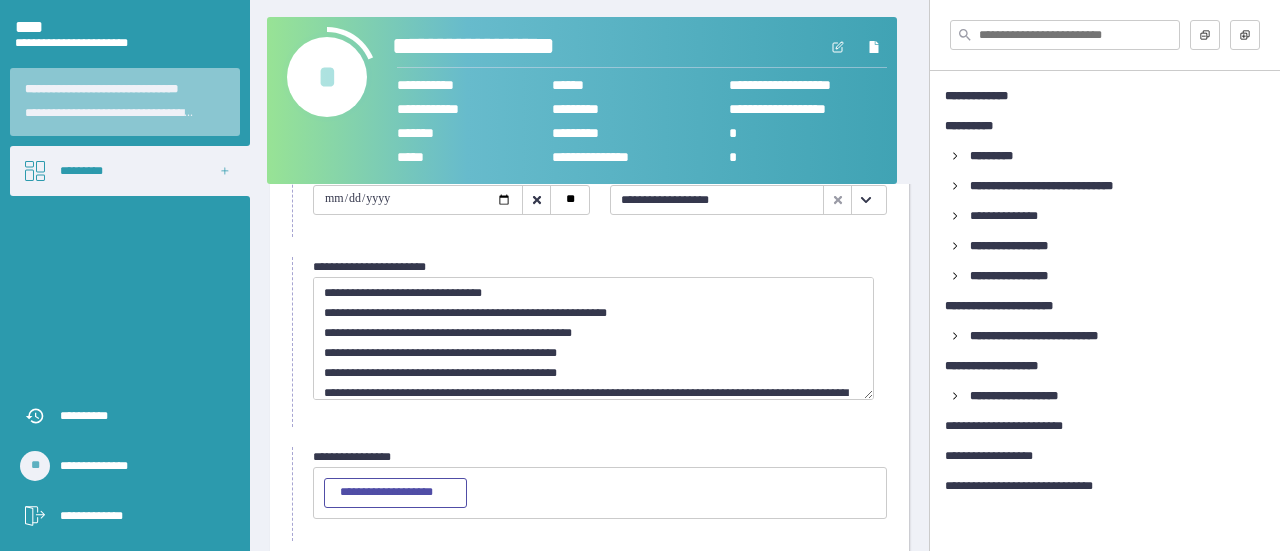 click on "**********" at bounding box center (502, 47) 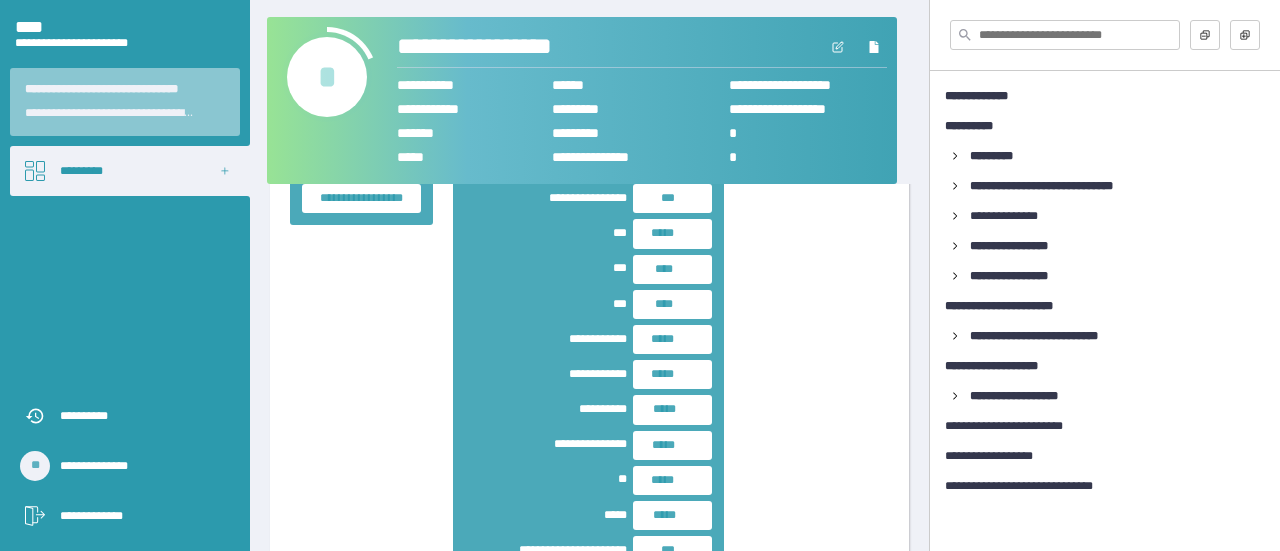 scroll, scrollTop: 3407, scrollLeft: 0, axis: vertical 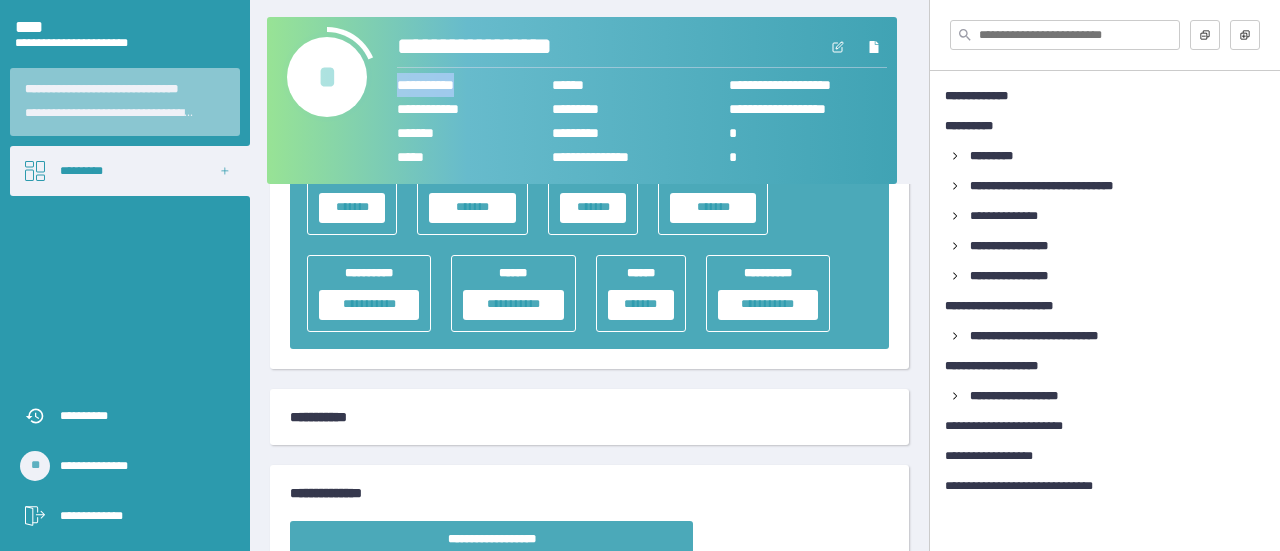 drag, startPoint x: 490, startPoint y: 75, endPoint x: 398, endPoint y: 79, distance: 92.086914 